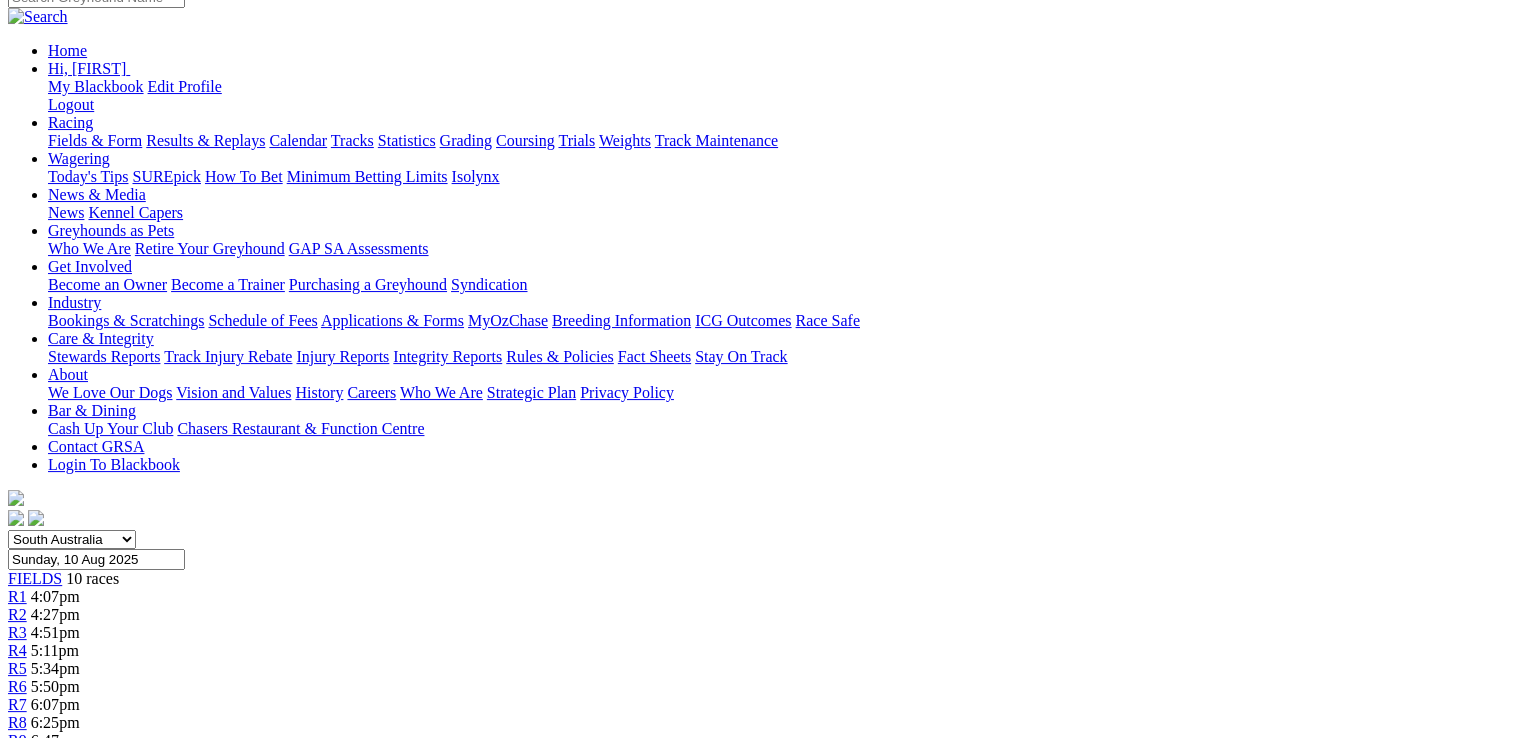 scroll, scrollTop: 200, scrollLeft: 0, axis: vertical 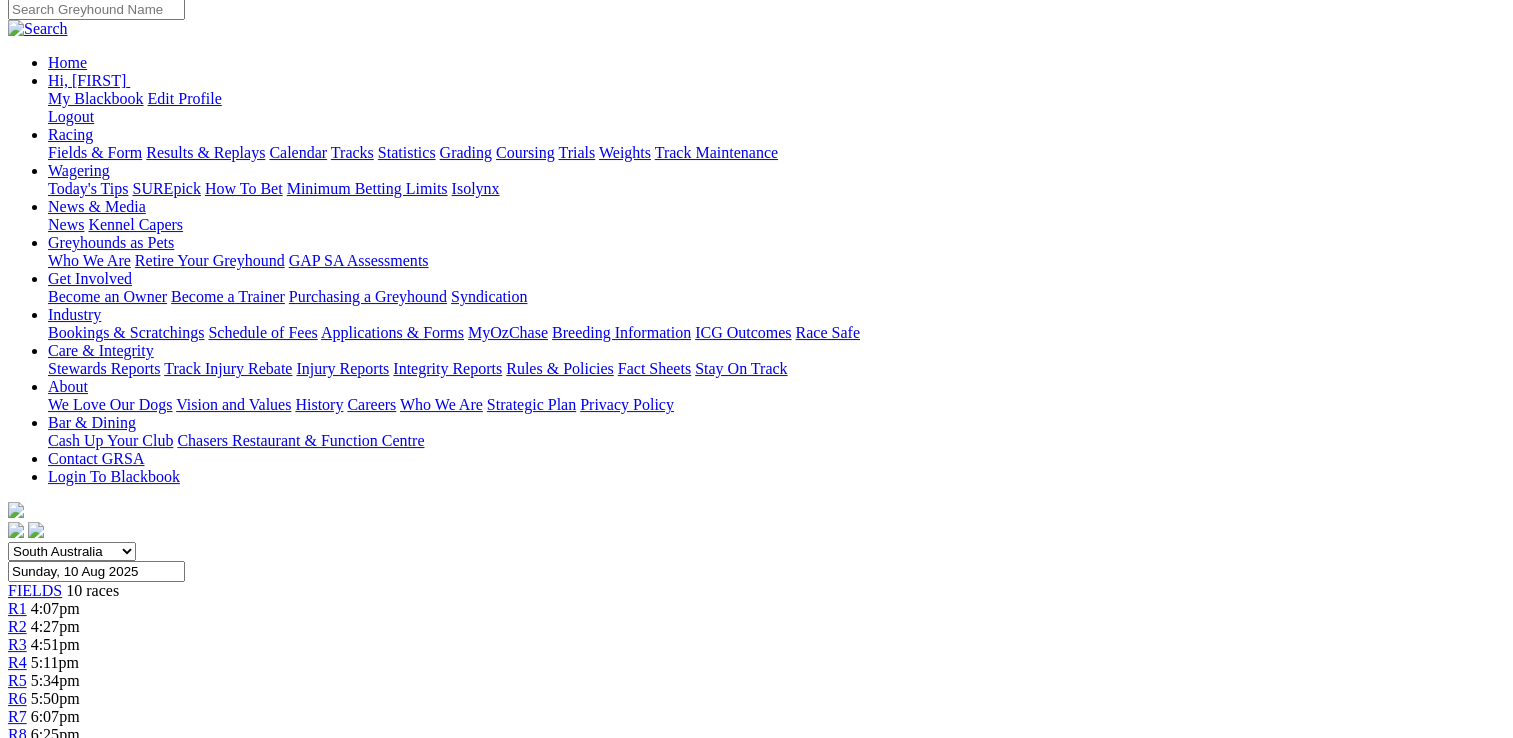 click on "R1" at bounding box center (17, 608) 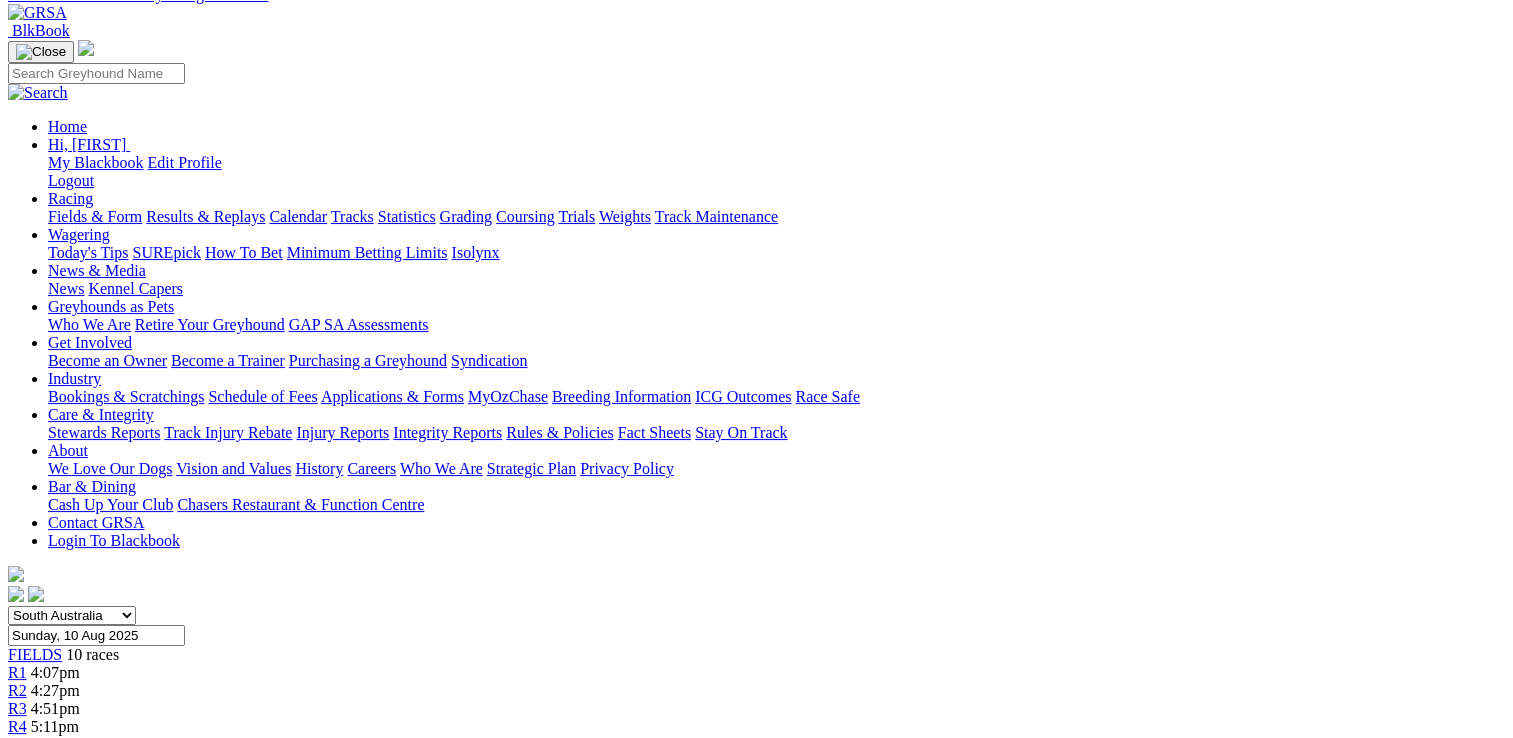 scroll, scrollTop: 0, scrollLeft: 0, axis: both 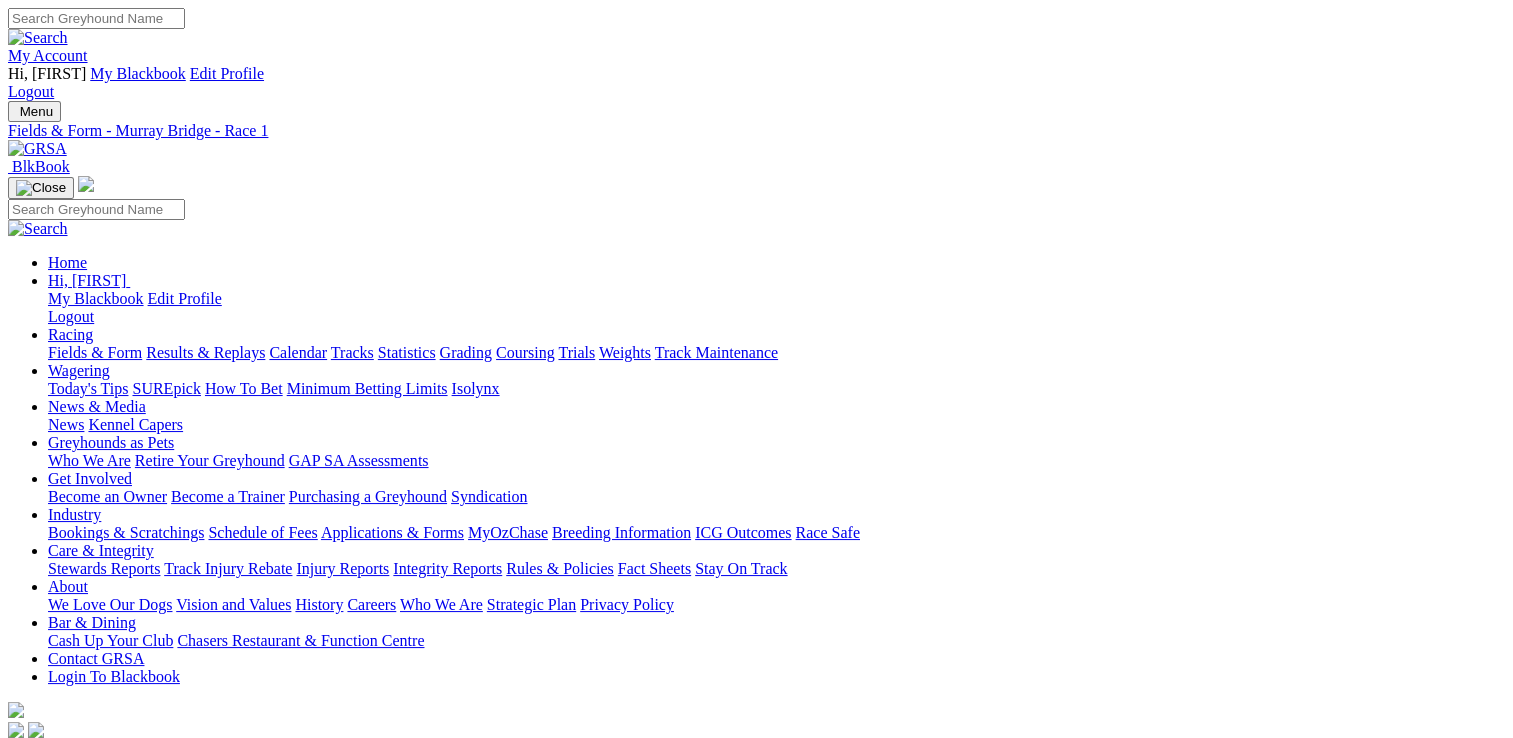 click on "10 races" at bounding box center [92, 790] 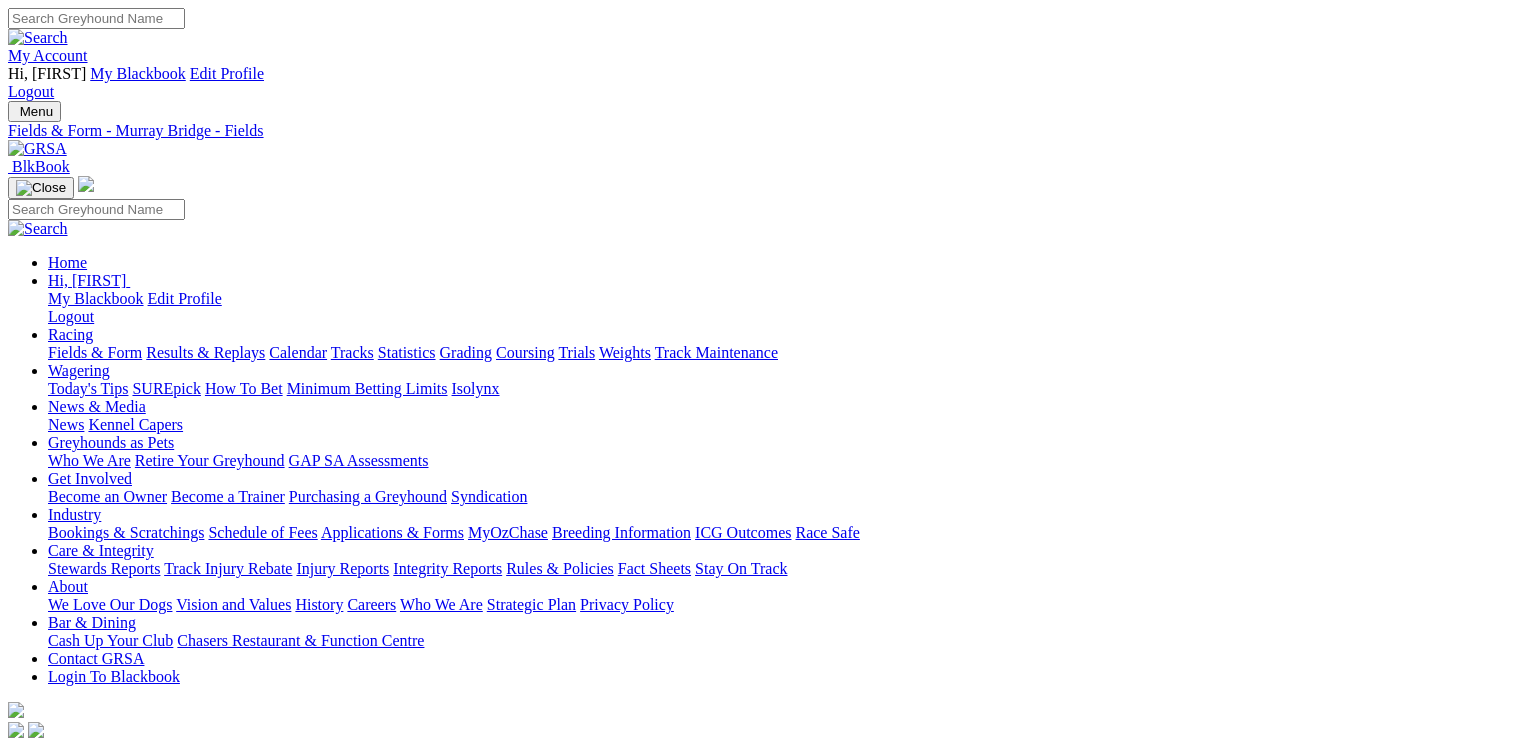 scroll, scrollTop: 0, scrollLeft: 0, axis: both 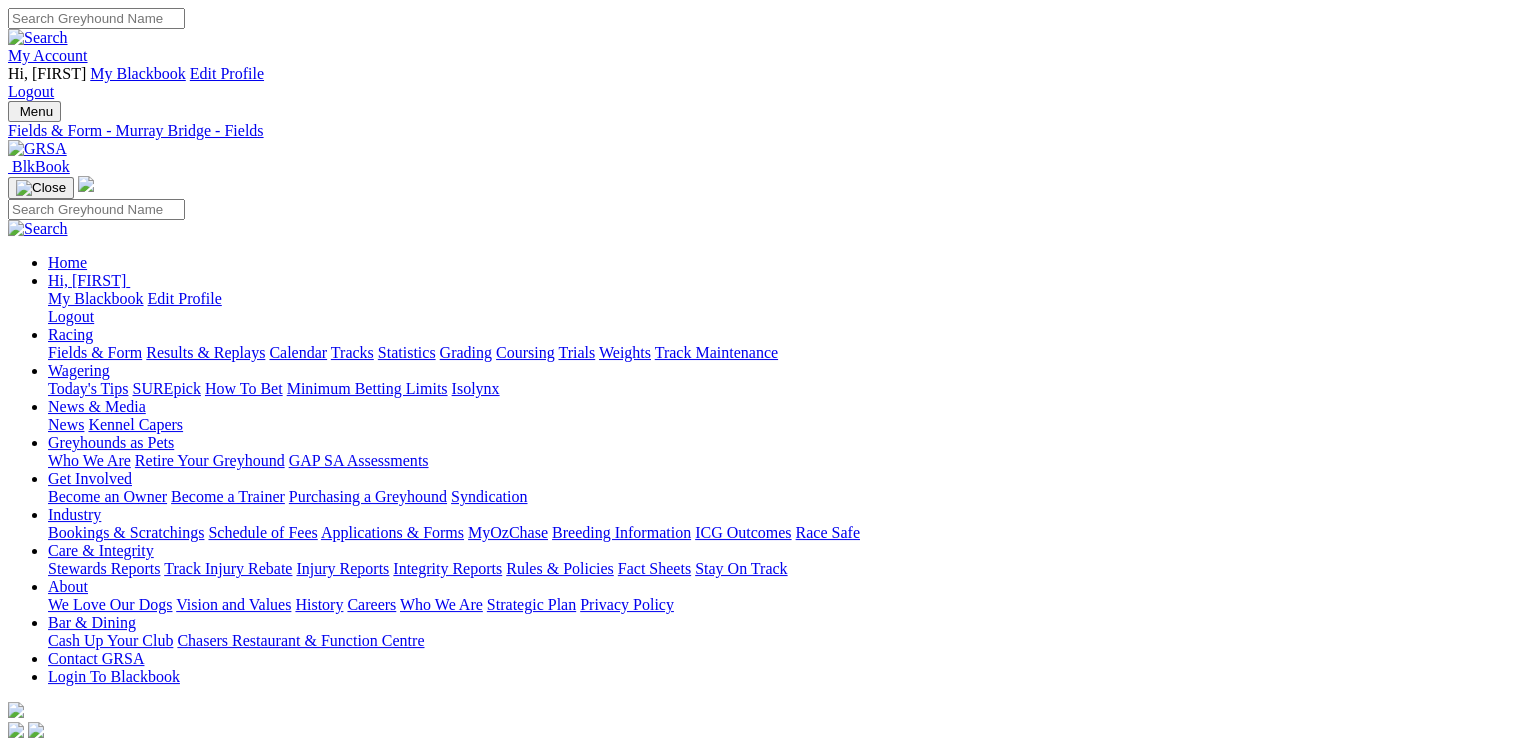 click on "Fields & Form" at bounding box center (95, 352) 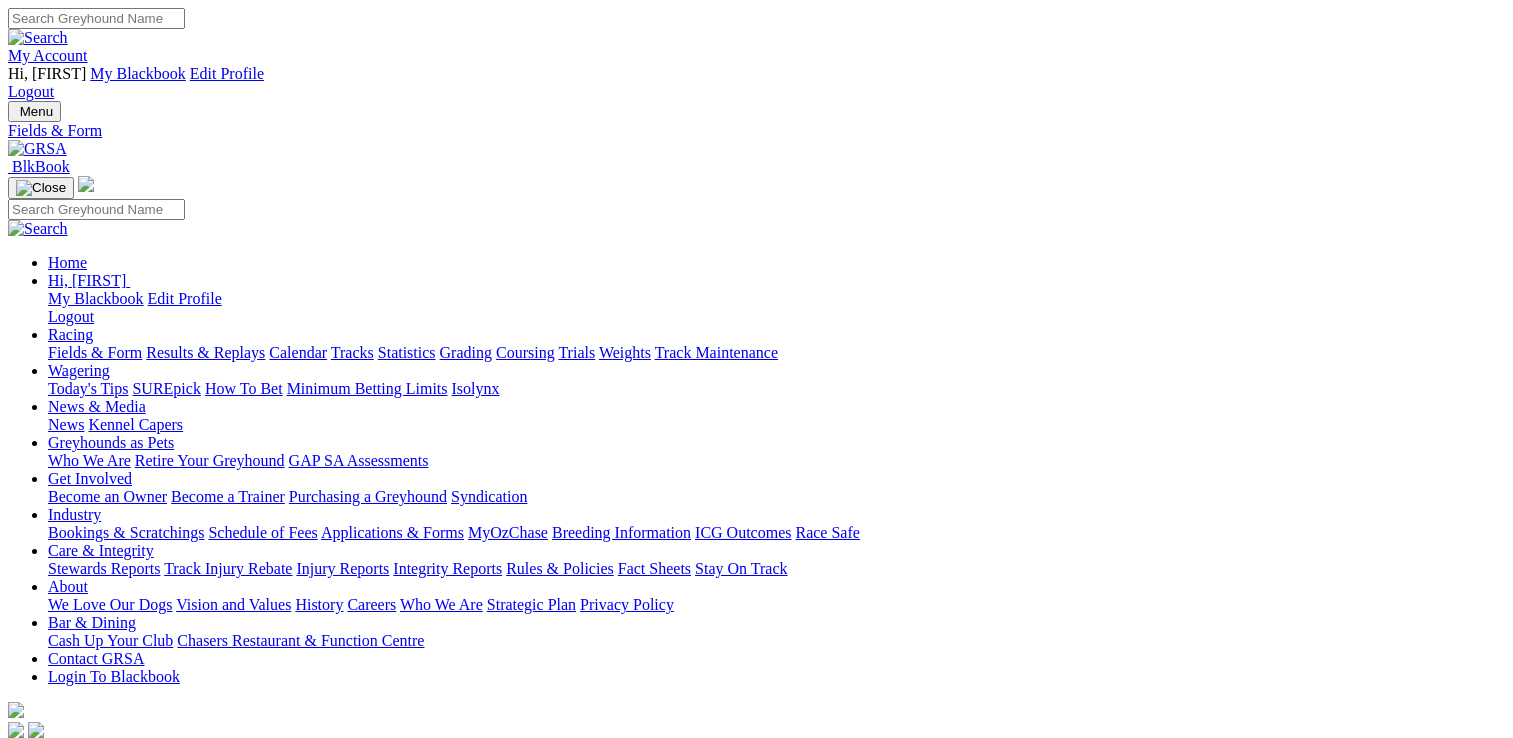 scroll, scrollTop: 0, scrollLeft: 0, axis: both 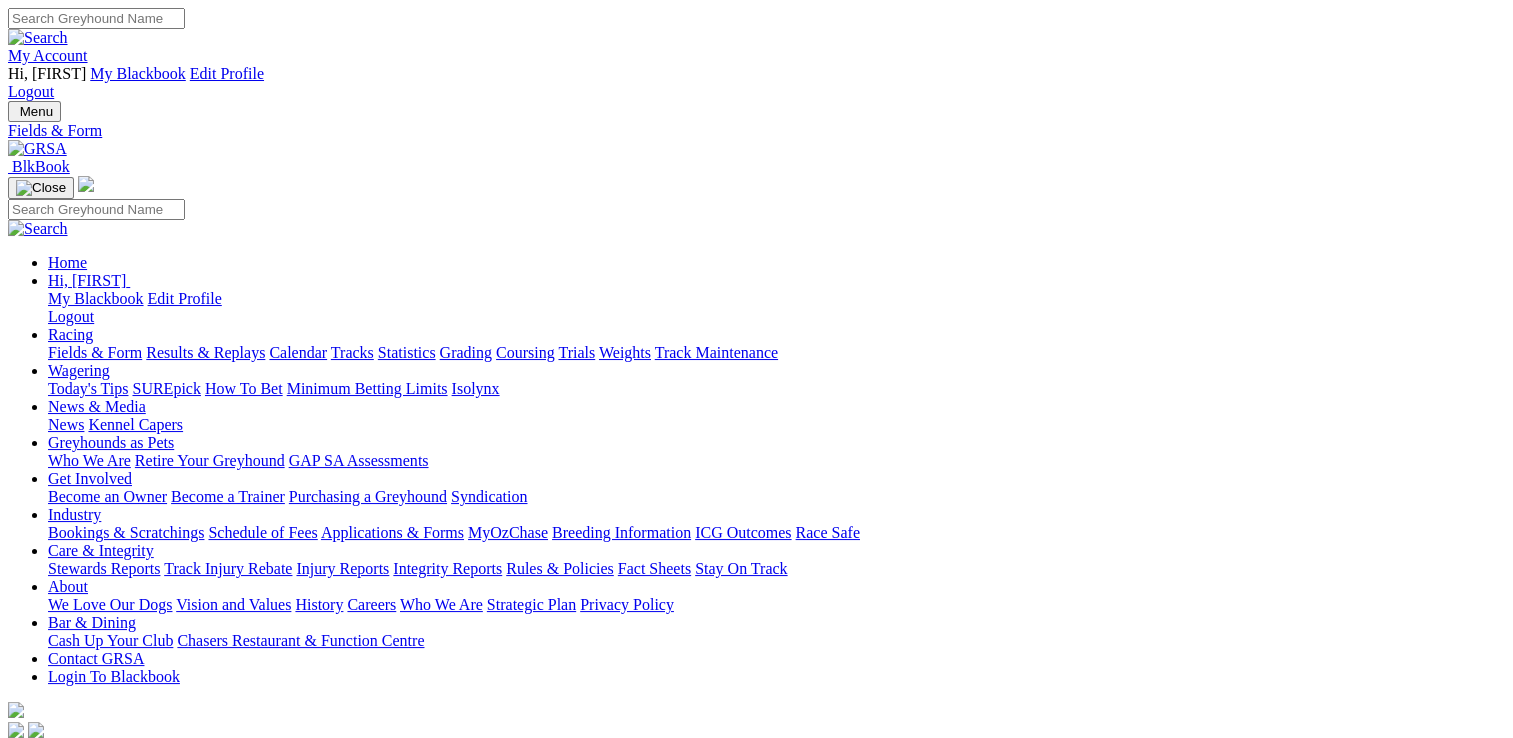 click on "F" at bounding box center (39, 880) 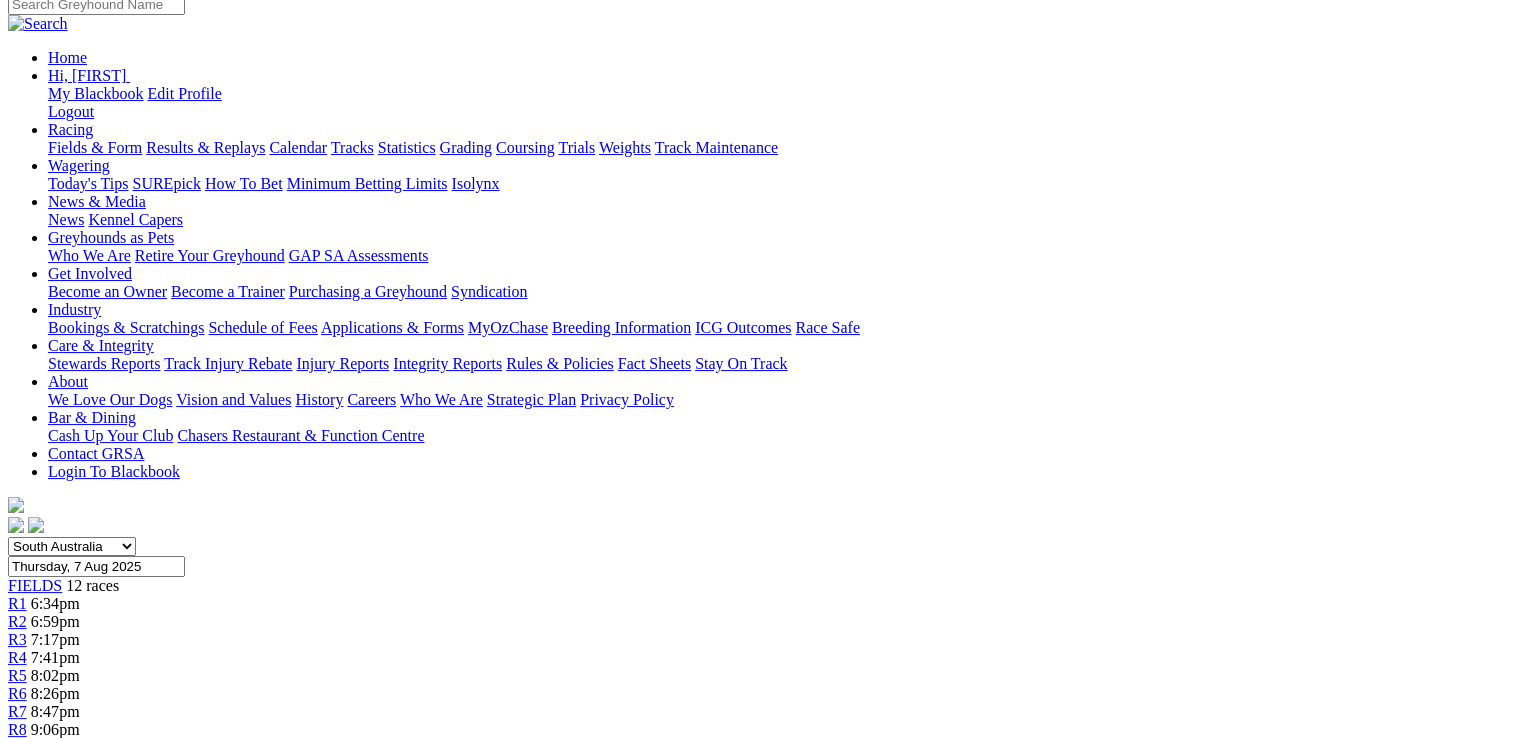 scroll, scrollTop: 0, scrollLeft: 0, axis: both 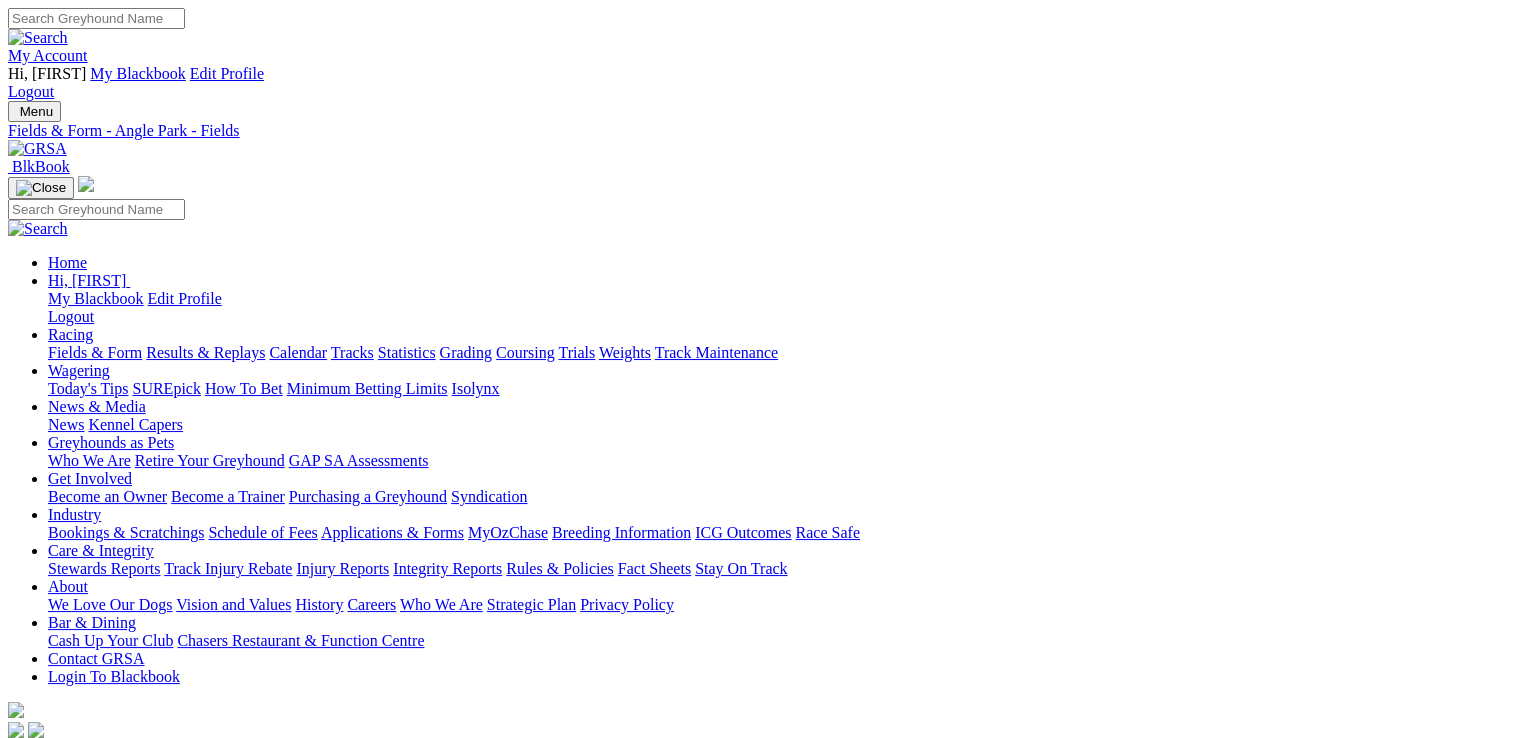 click on "Fields & Form" at bounding box center (95, 352) 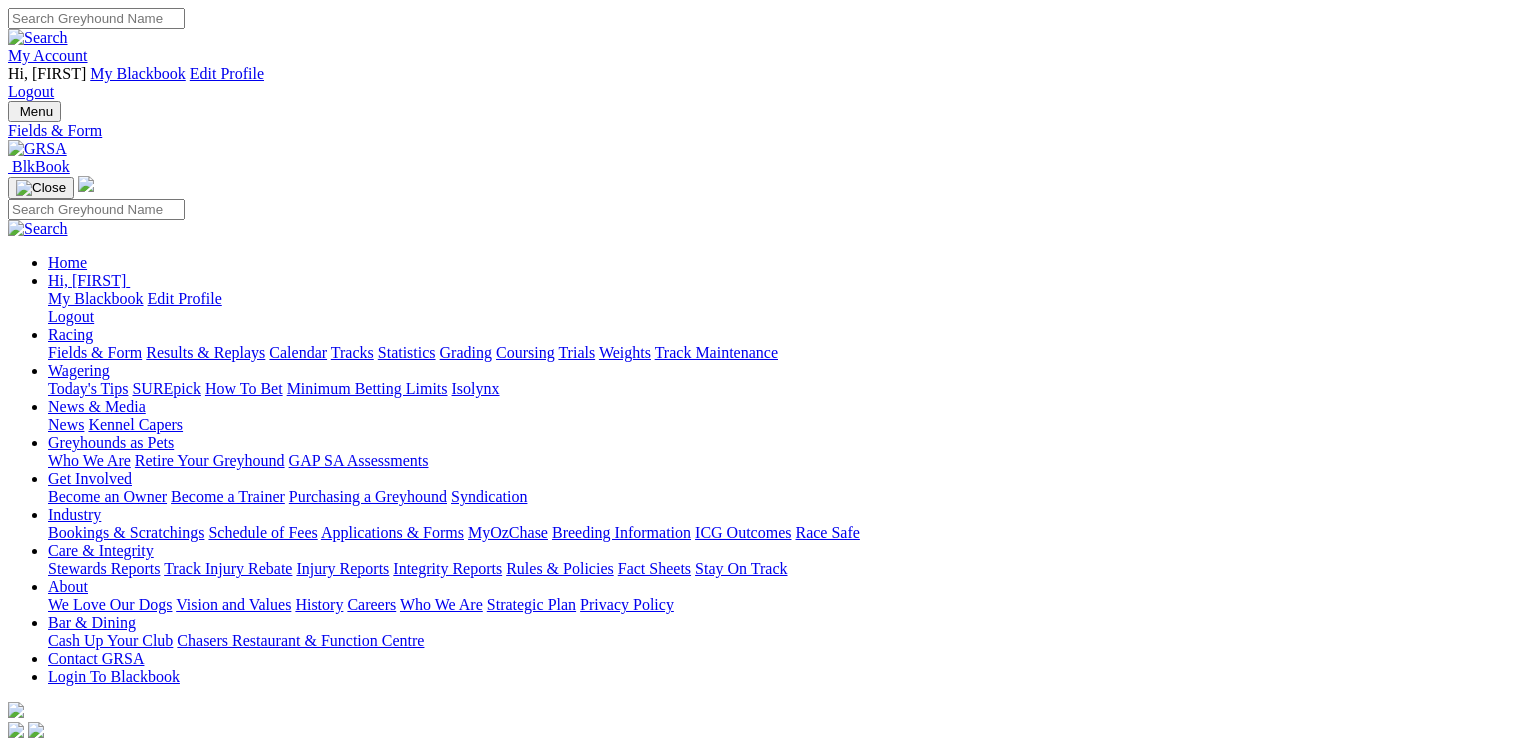 scroll, scrollTop: 0, scrollLeft: 0, axis: both 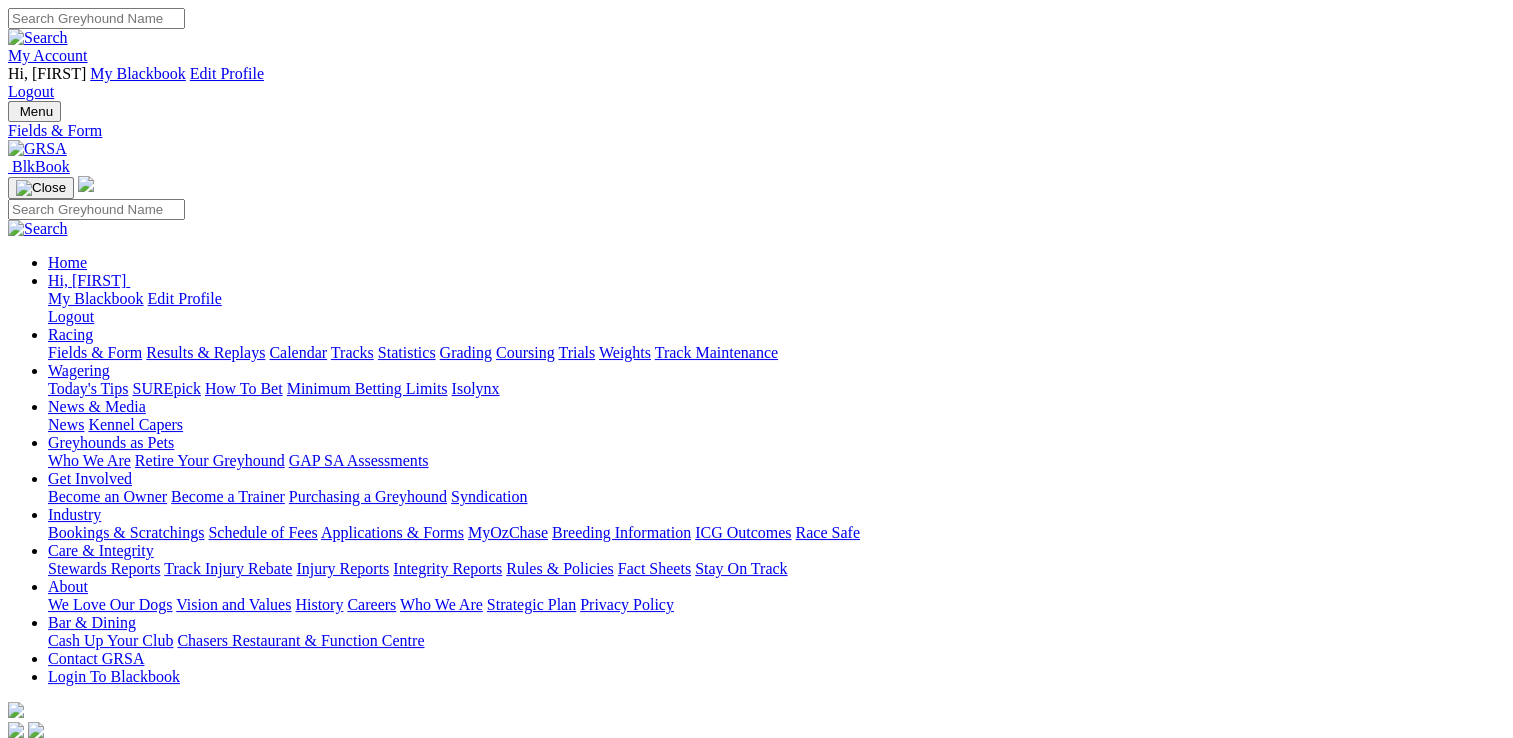 click on "F" at bounding box center [39, 844] 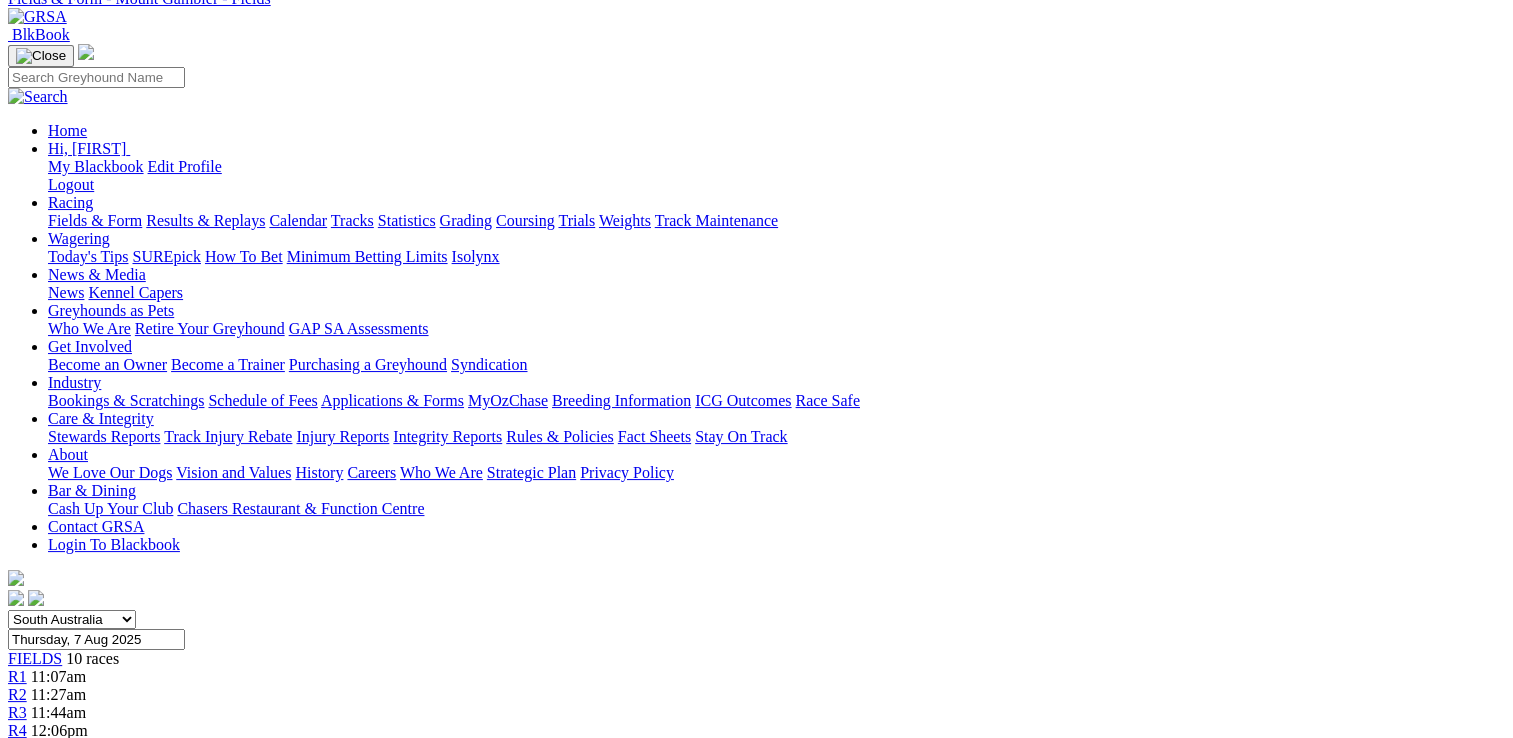 scroll, scrollTop: 100, scrollLeft: 0, axis: vertical 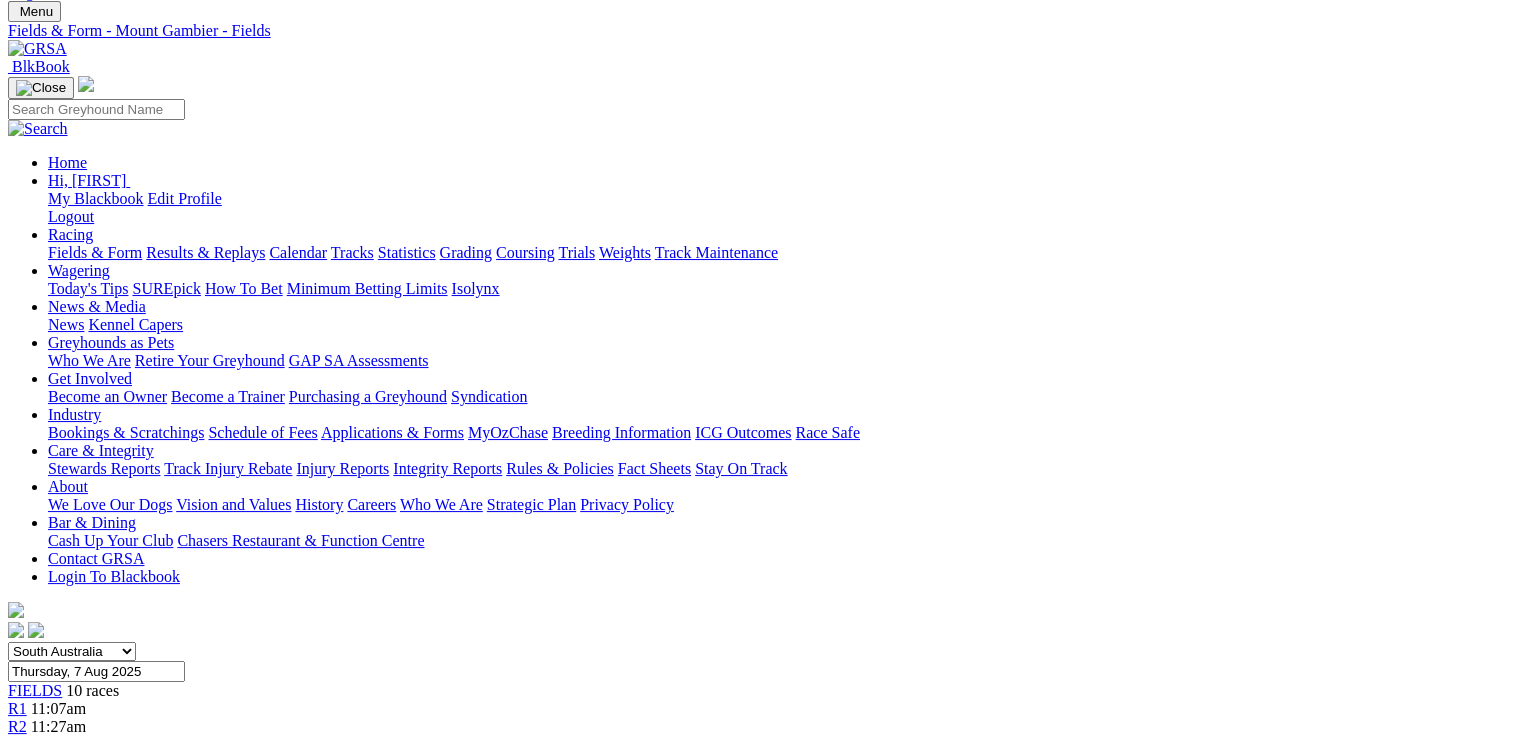 click on "R1" at bounding box center [17, 708] 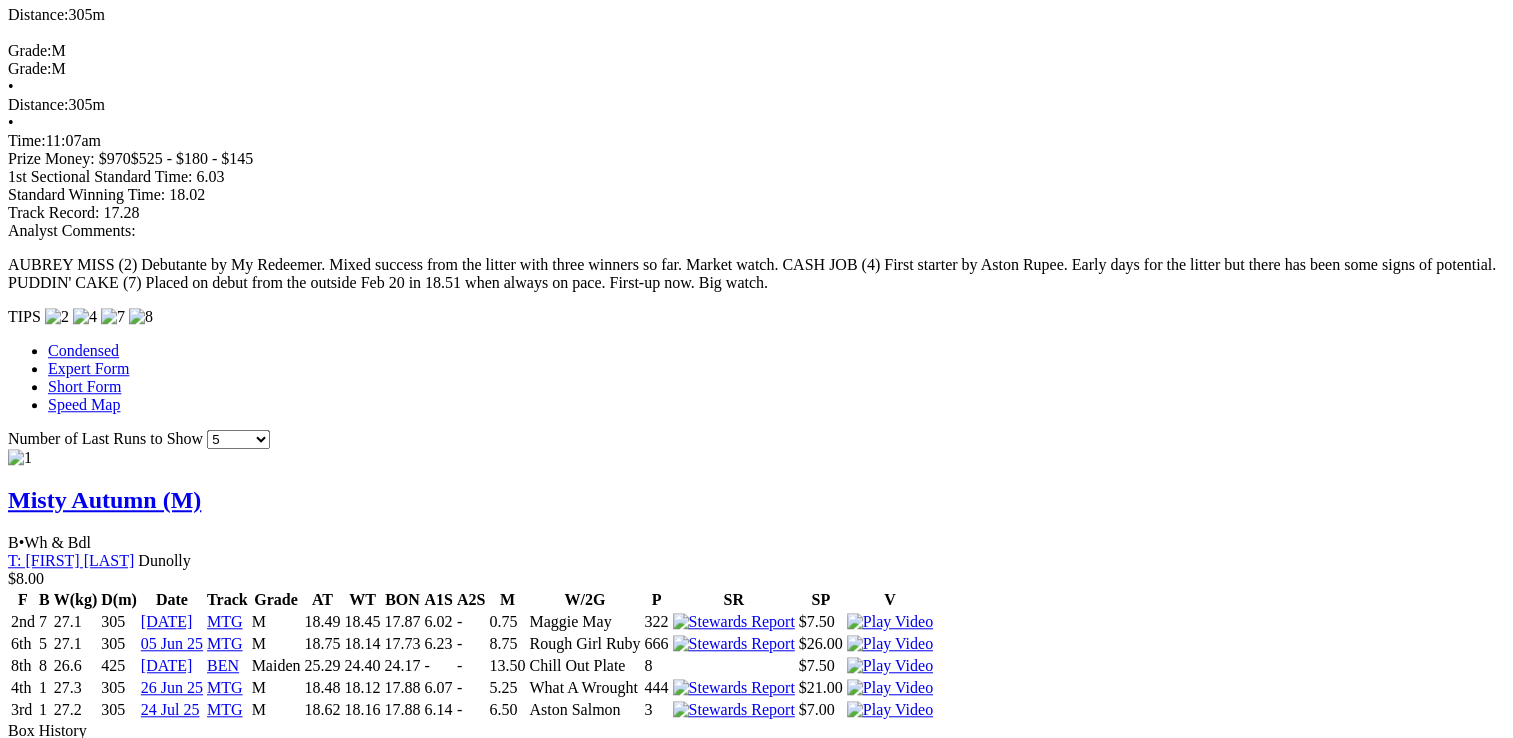 scroll, scrollTop: 1500, scrollLeft: 0, axis: vertical 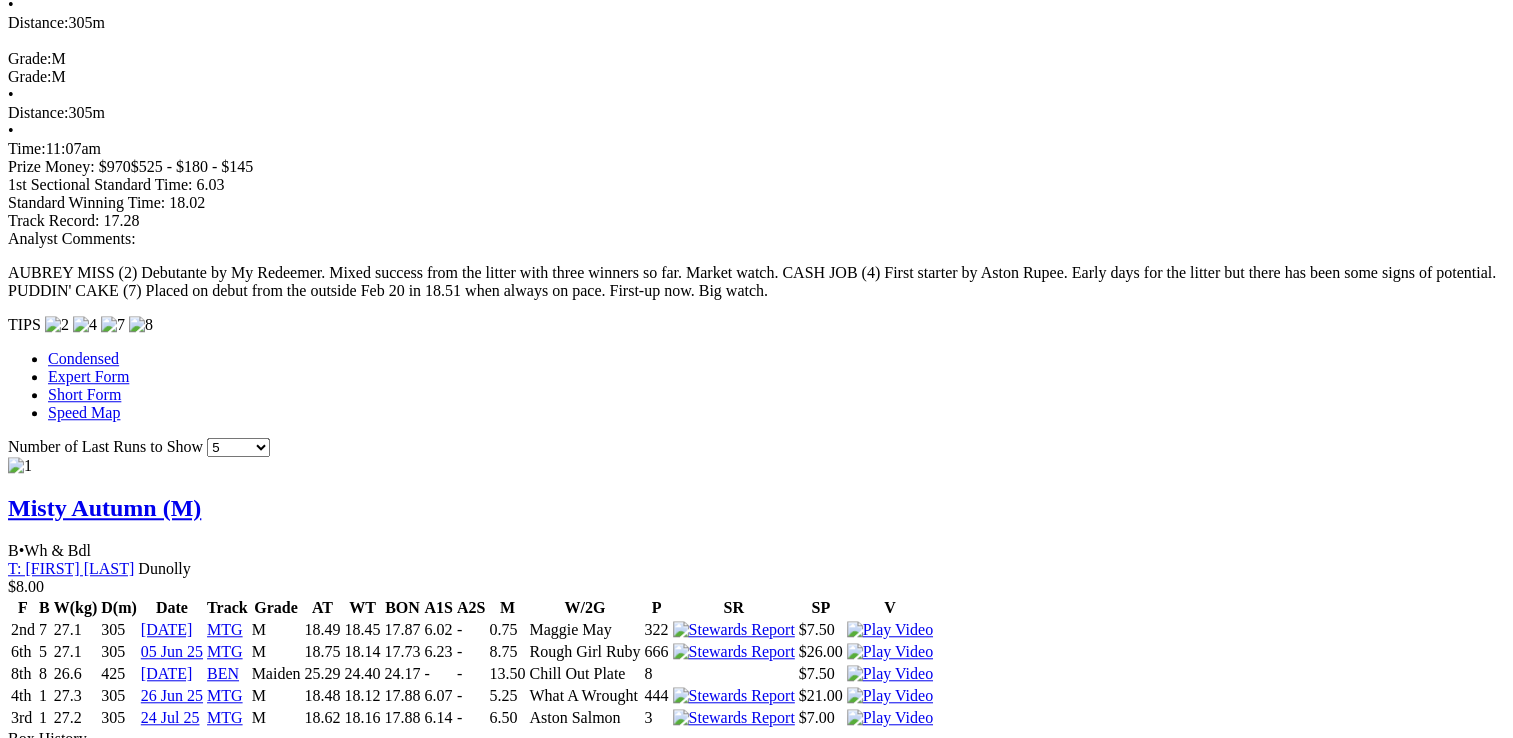 click at bounding box center [887, 3354] 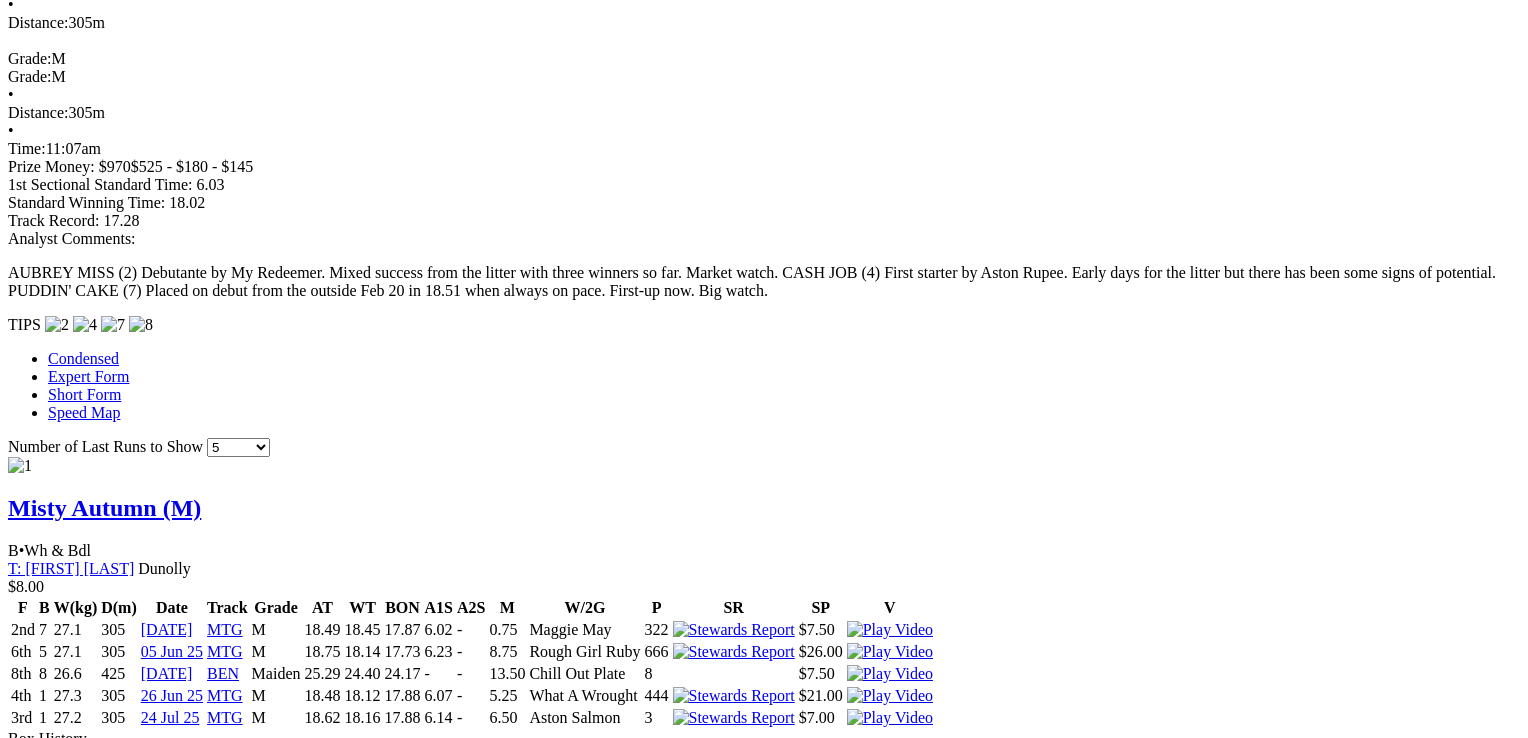 click at bounding box center [16, 20180] 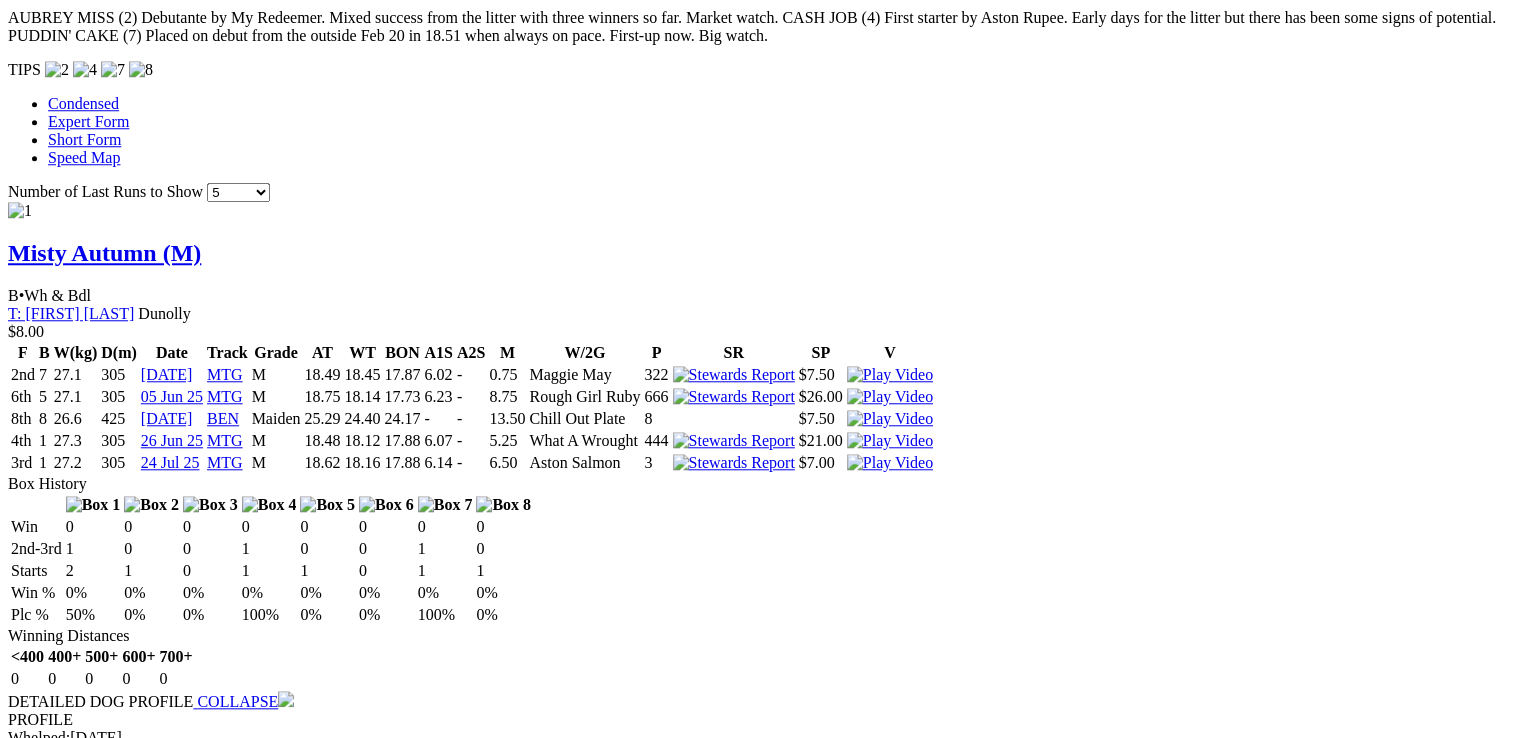 scroll, scrollTop: 1800, scrollLeft: 0, axis: vertical 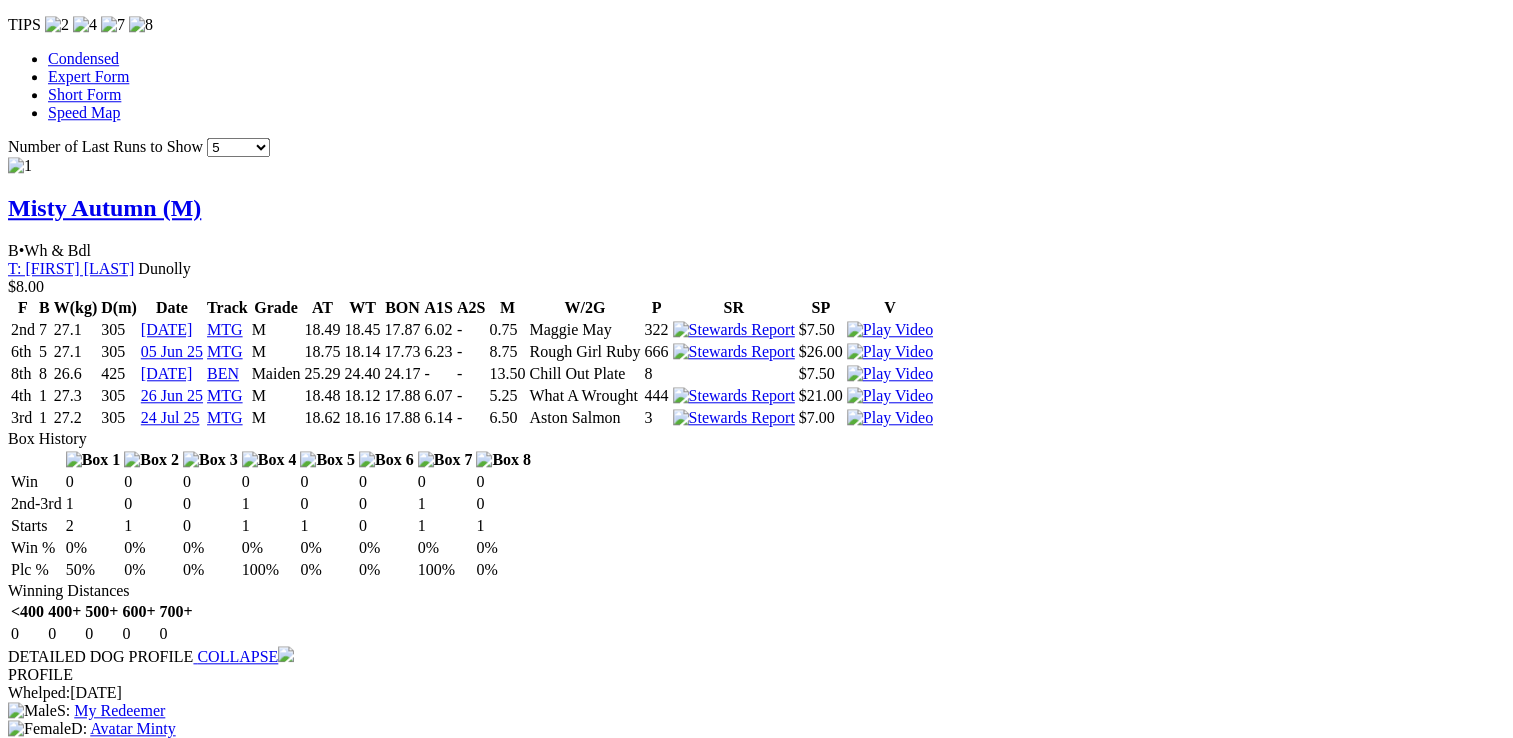 click at bounding box center (836, 3985) 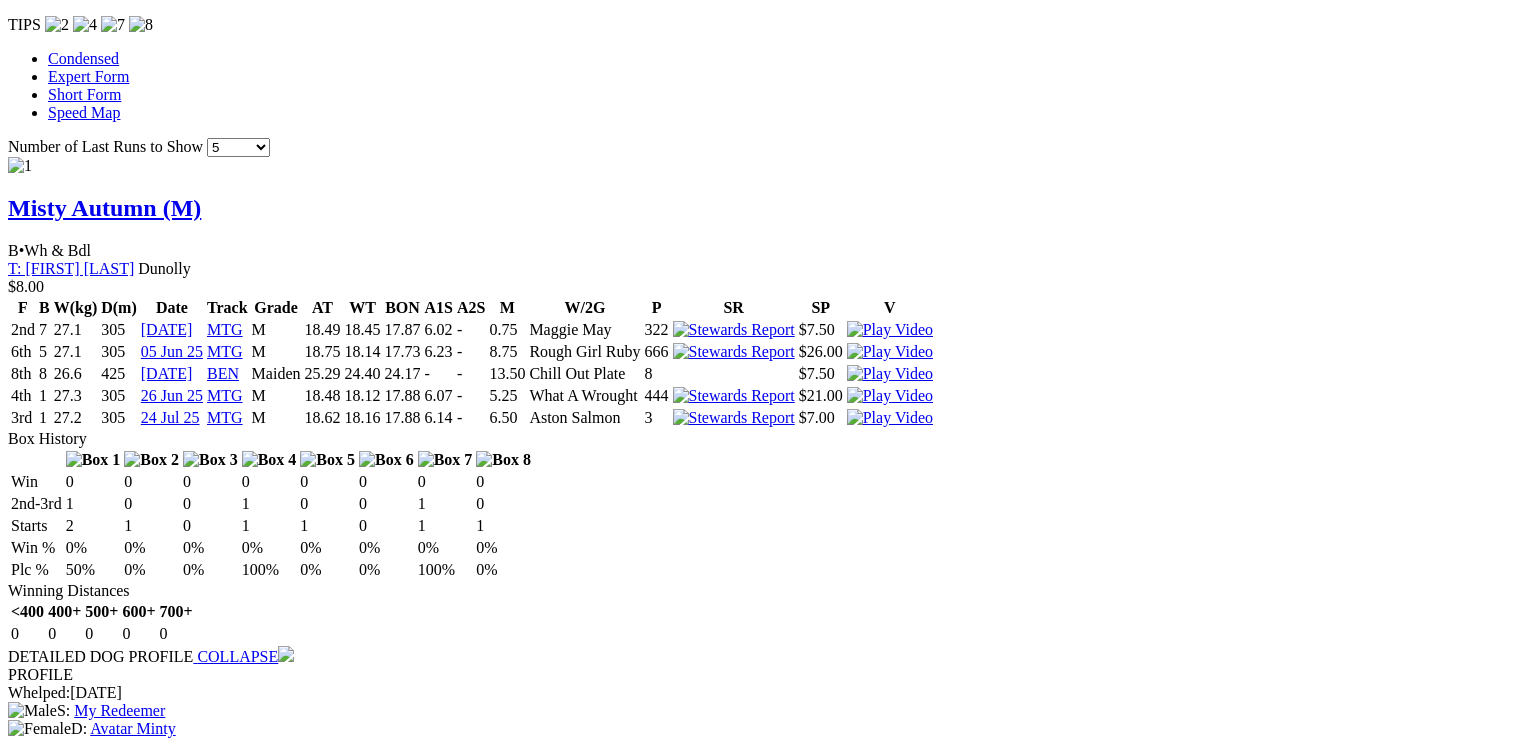 click at bounding box center [16, 19880] 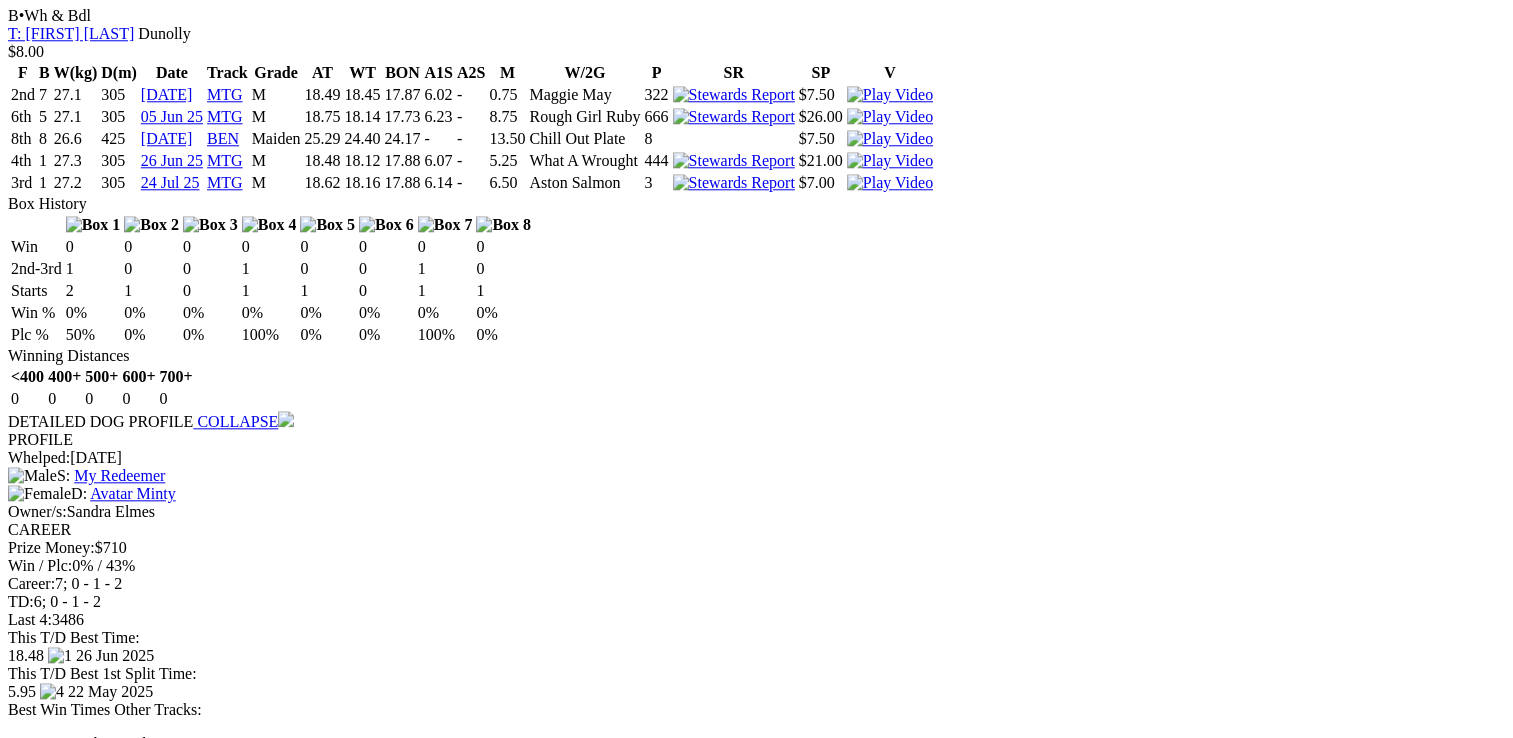 scroll, scrollTop: 2100, scrollLeft: 0, axis: vertical 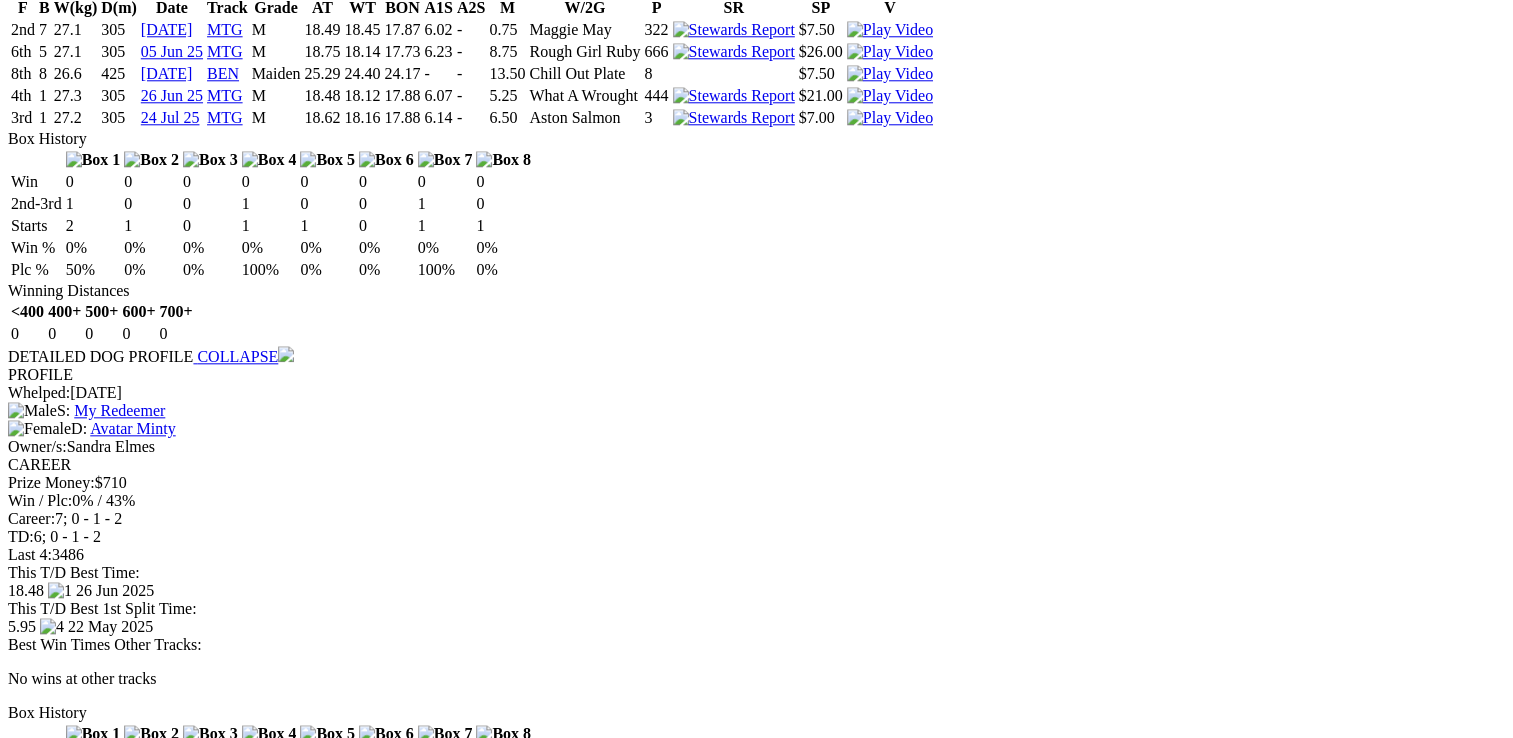 click at bounding box center (924, 4704) 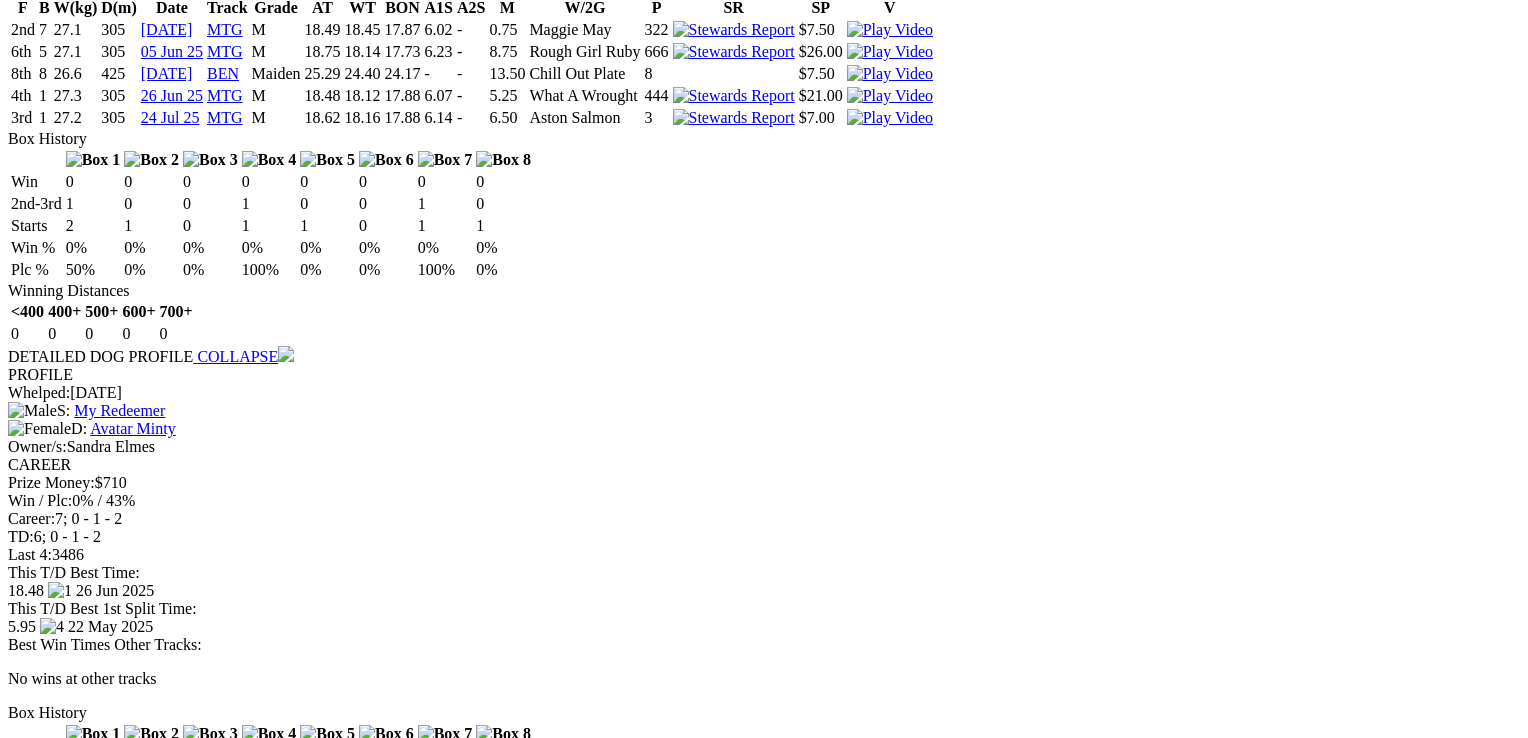 click at bounding box center [16, 19580] 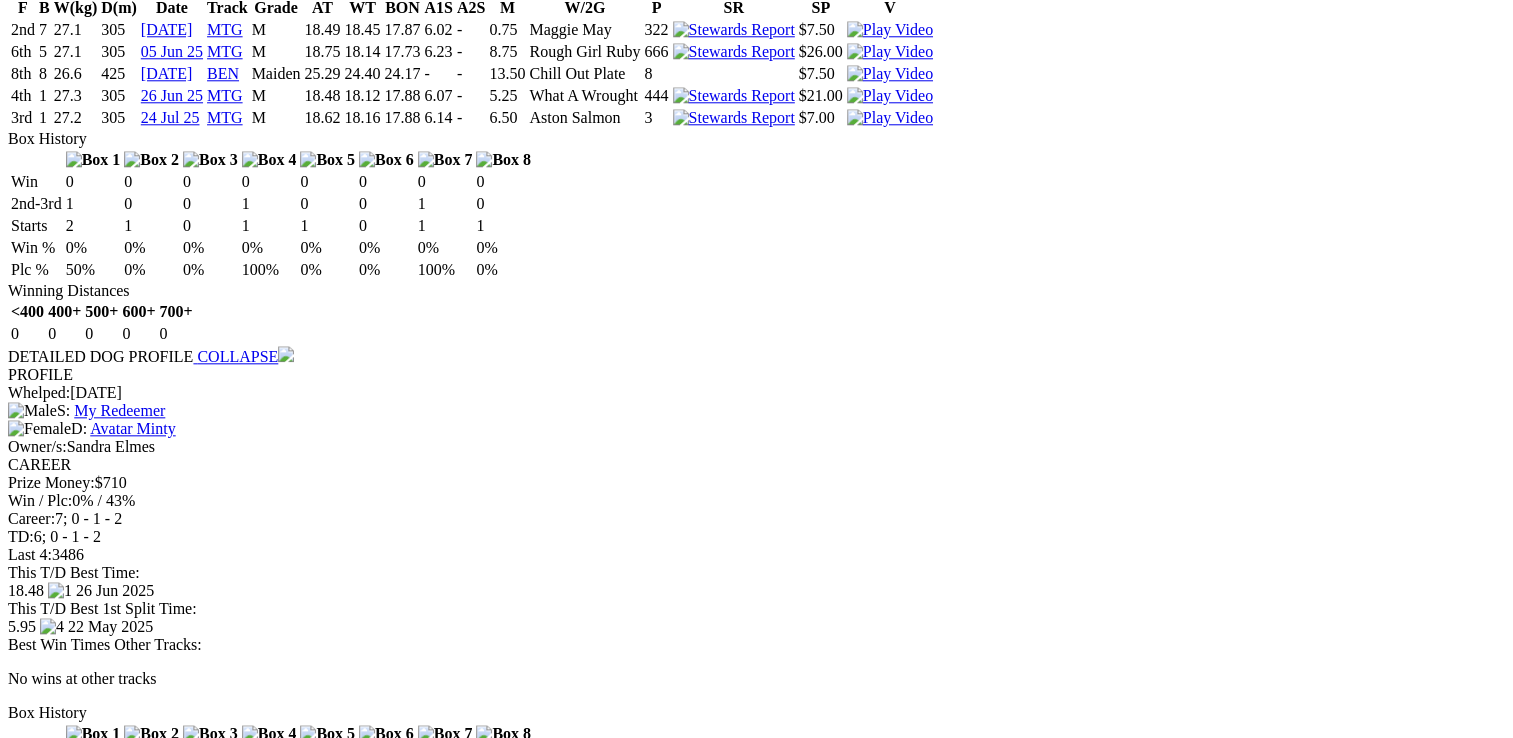 click at bounding box center (924, 4682) 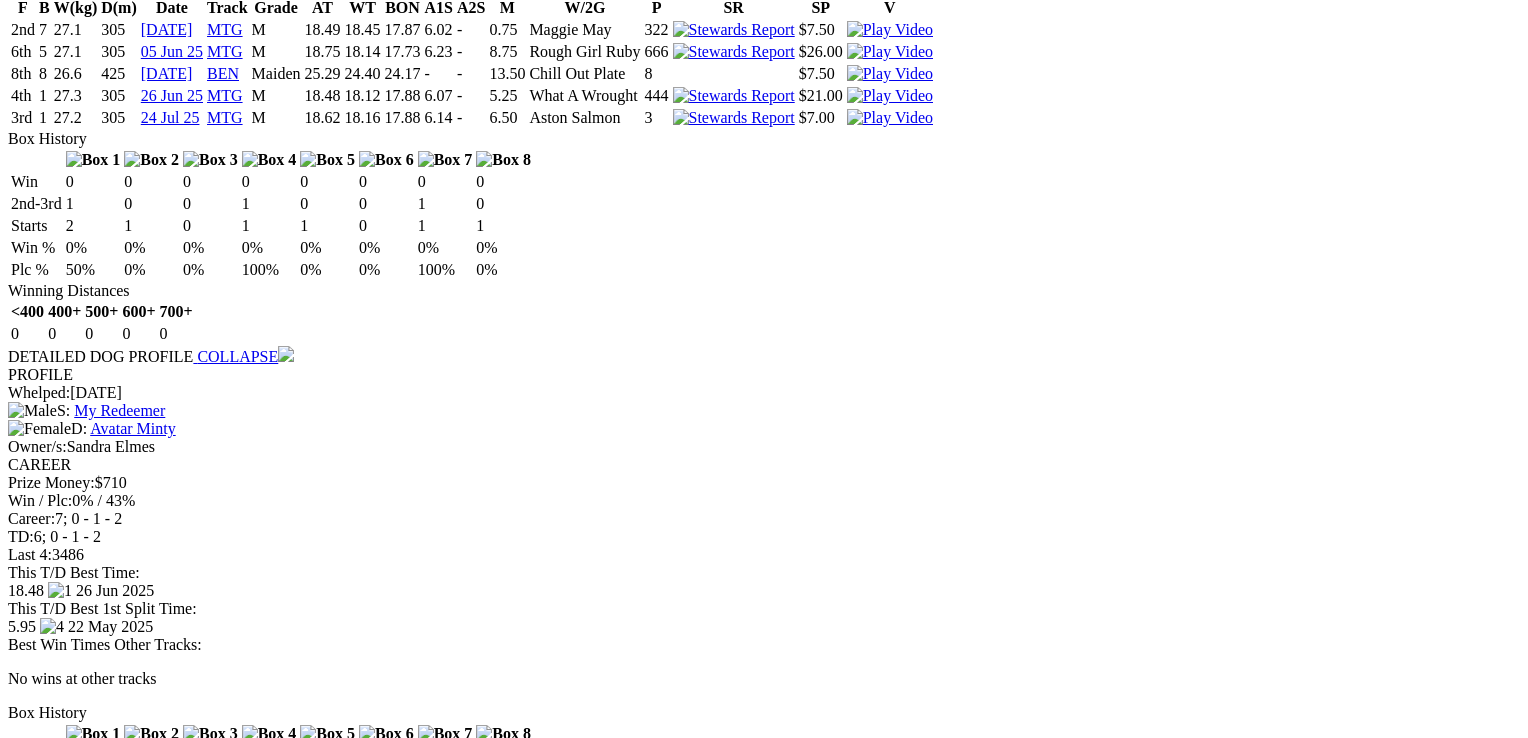 click at bounding box center [16, 19580] 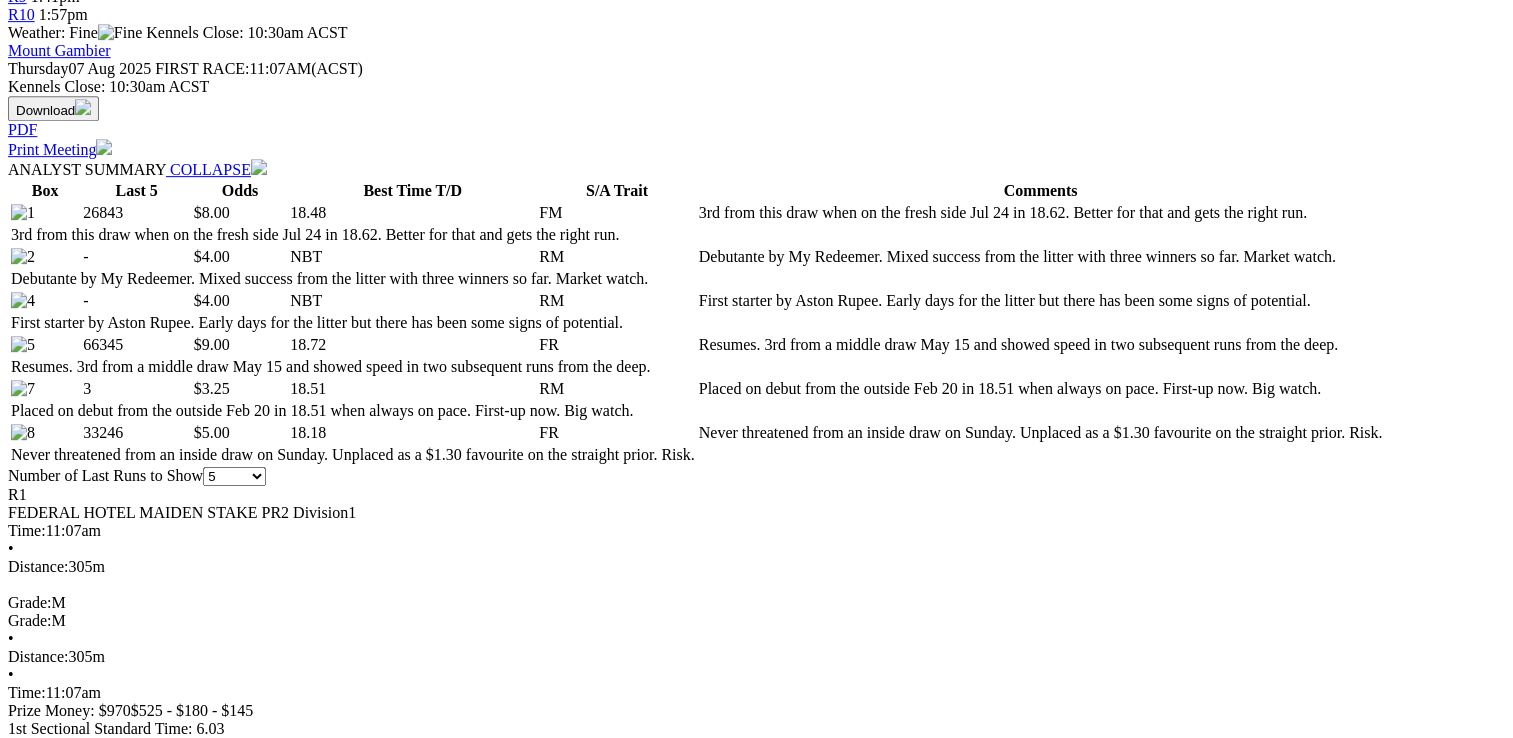 scroll, scrollTop: 900, scrollLeft: 0, axis: vertical 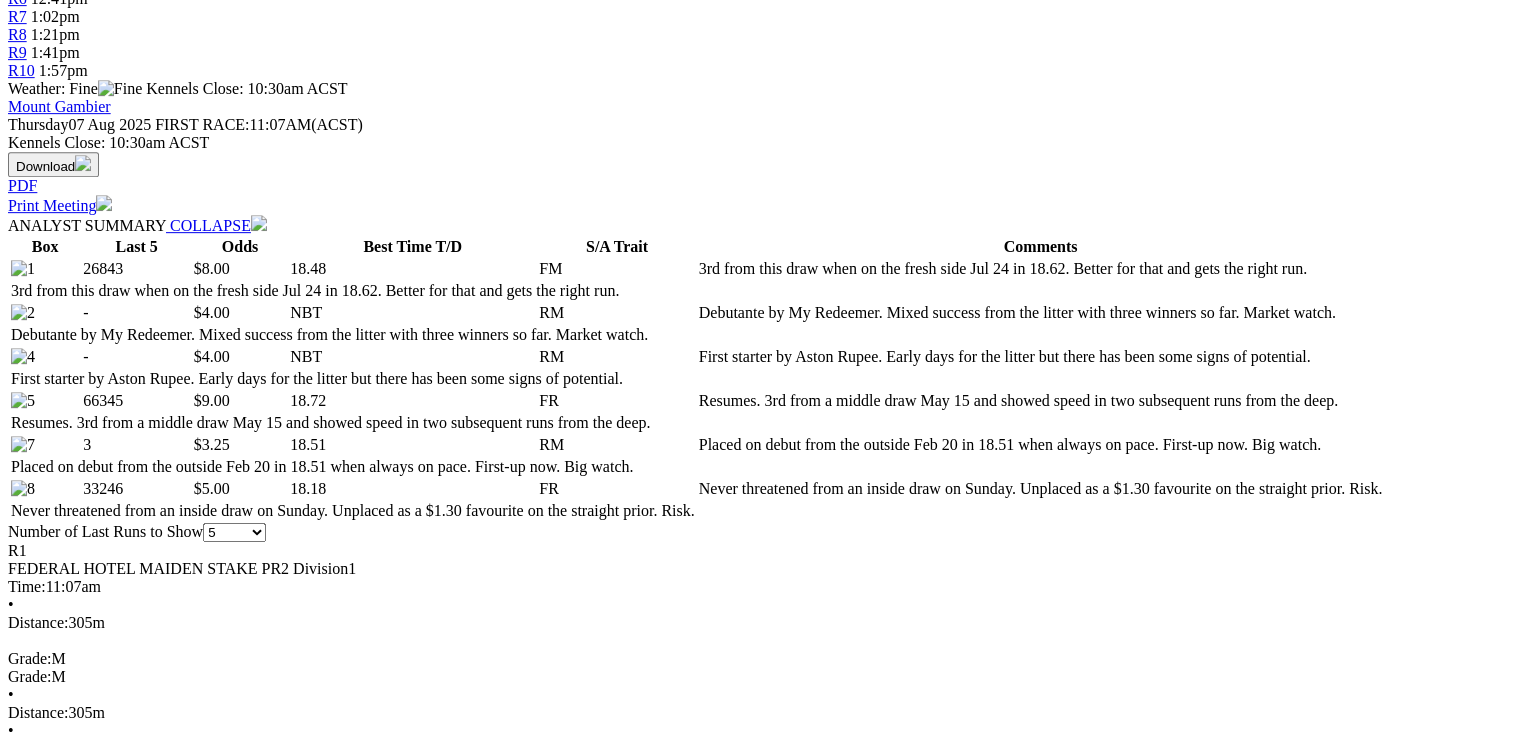 click at bounding box center (890, 1318) 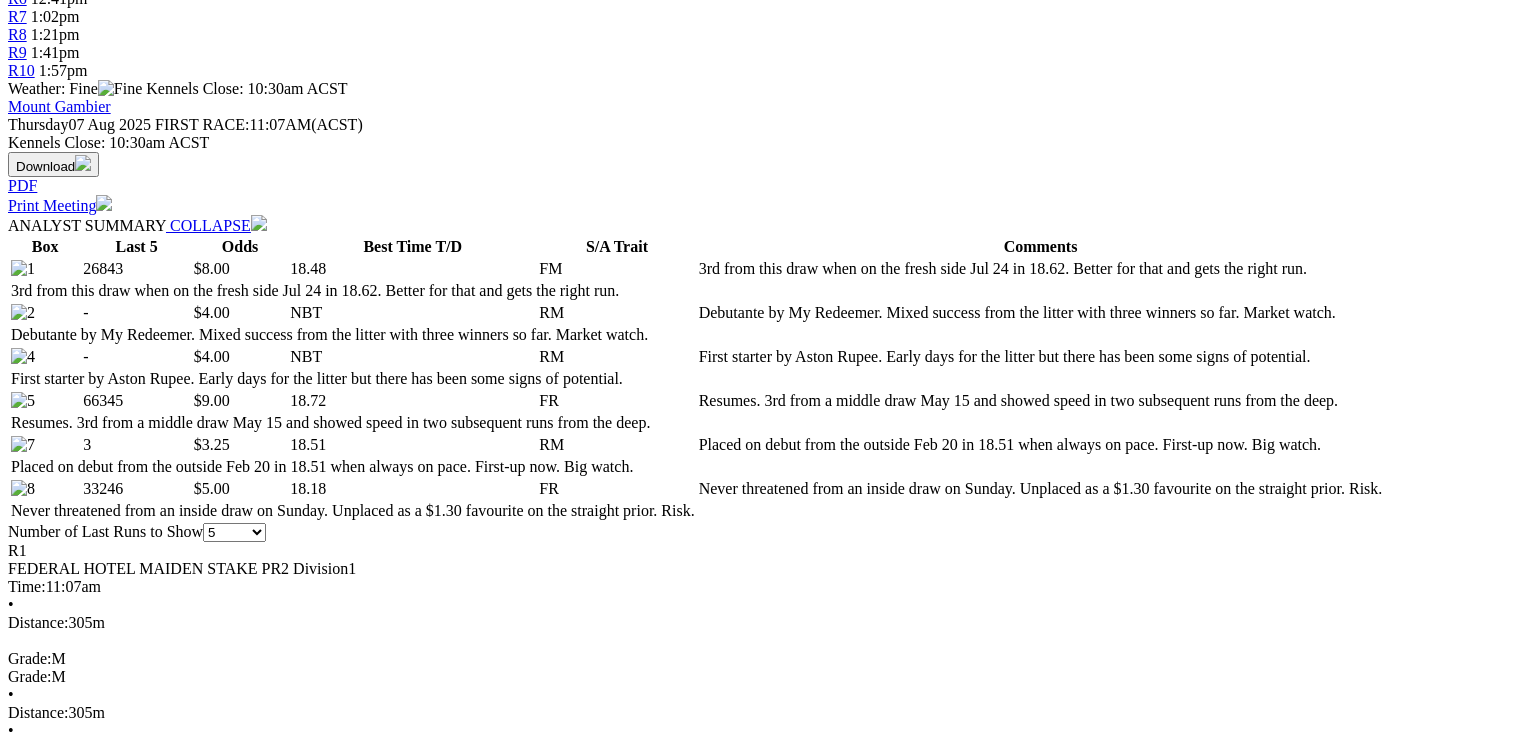 click at bounding box center (16, 20780) 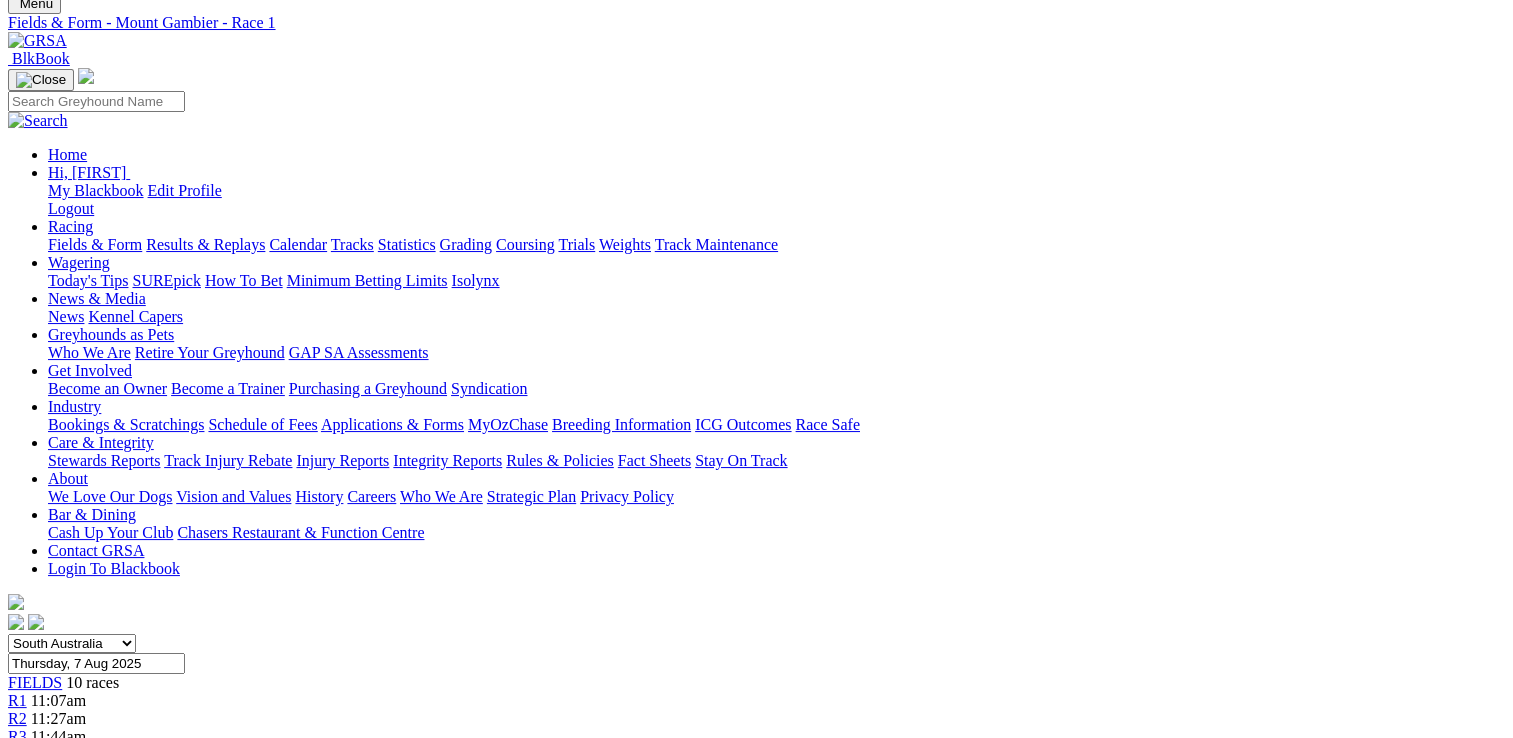 scroll, scrollTop: 100, scrollLeft: 0, axis: vertical 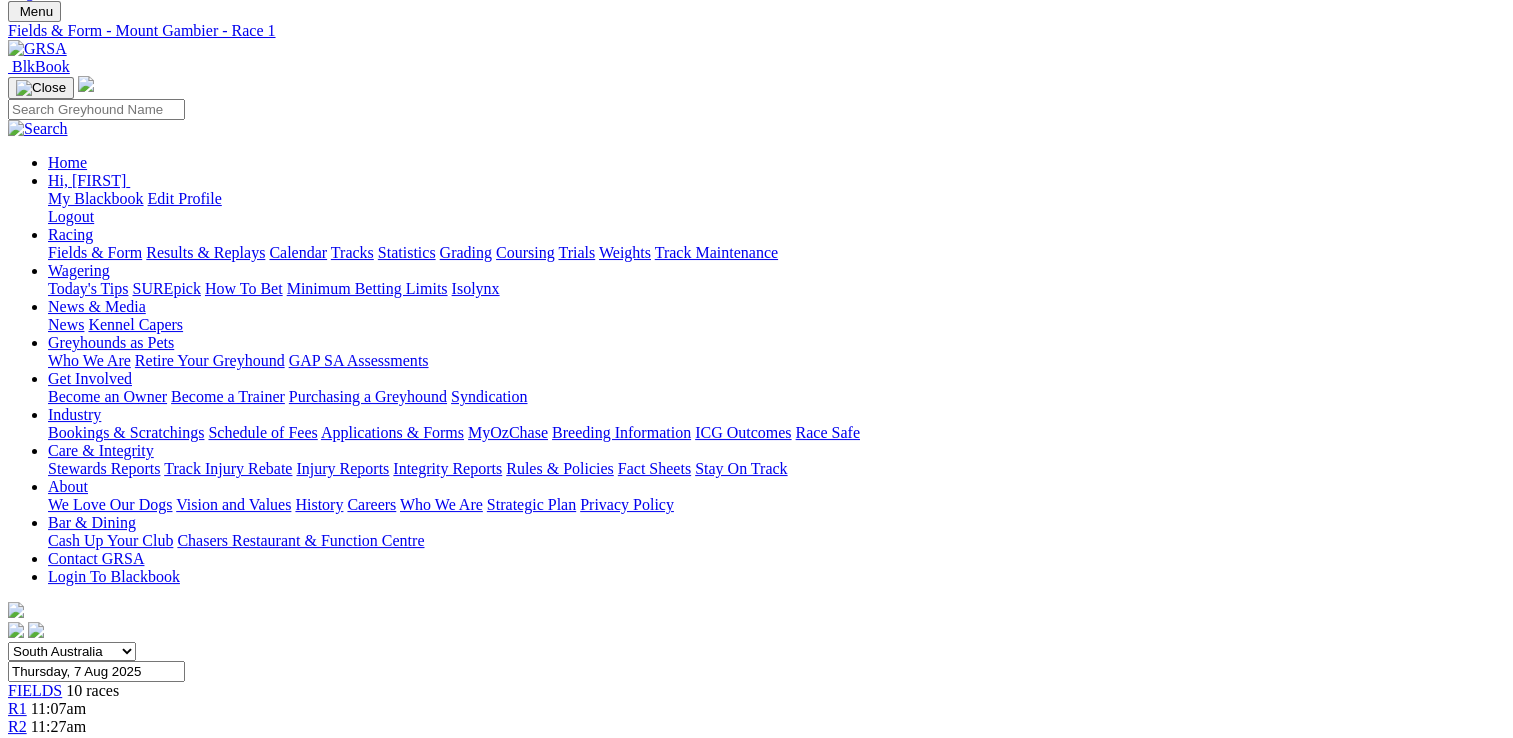 click on "11:27am" at bounding box center (58, 726) 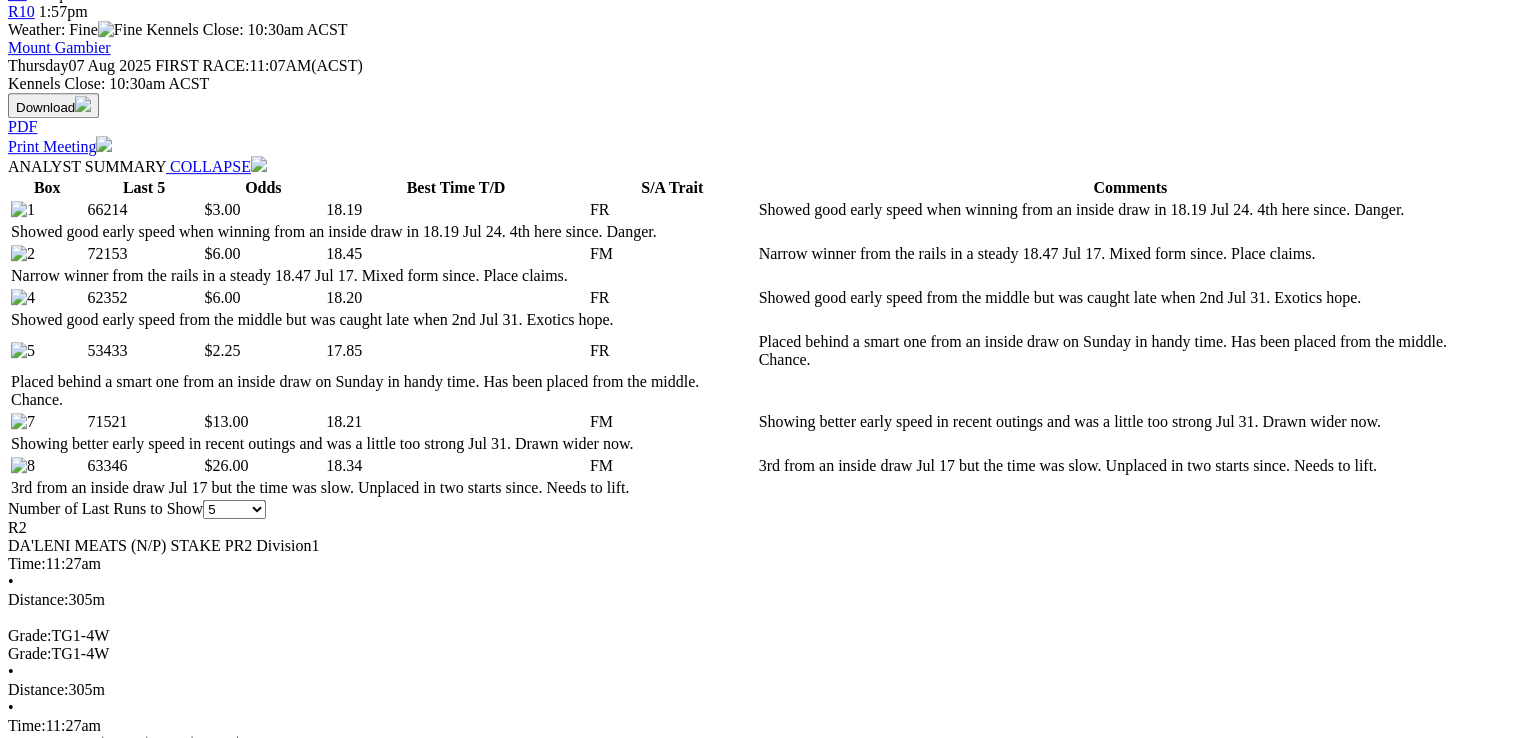 scroll, scrollTop: 900, scrollLeft: 0, axis: vertical 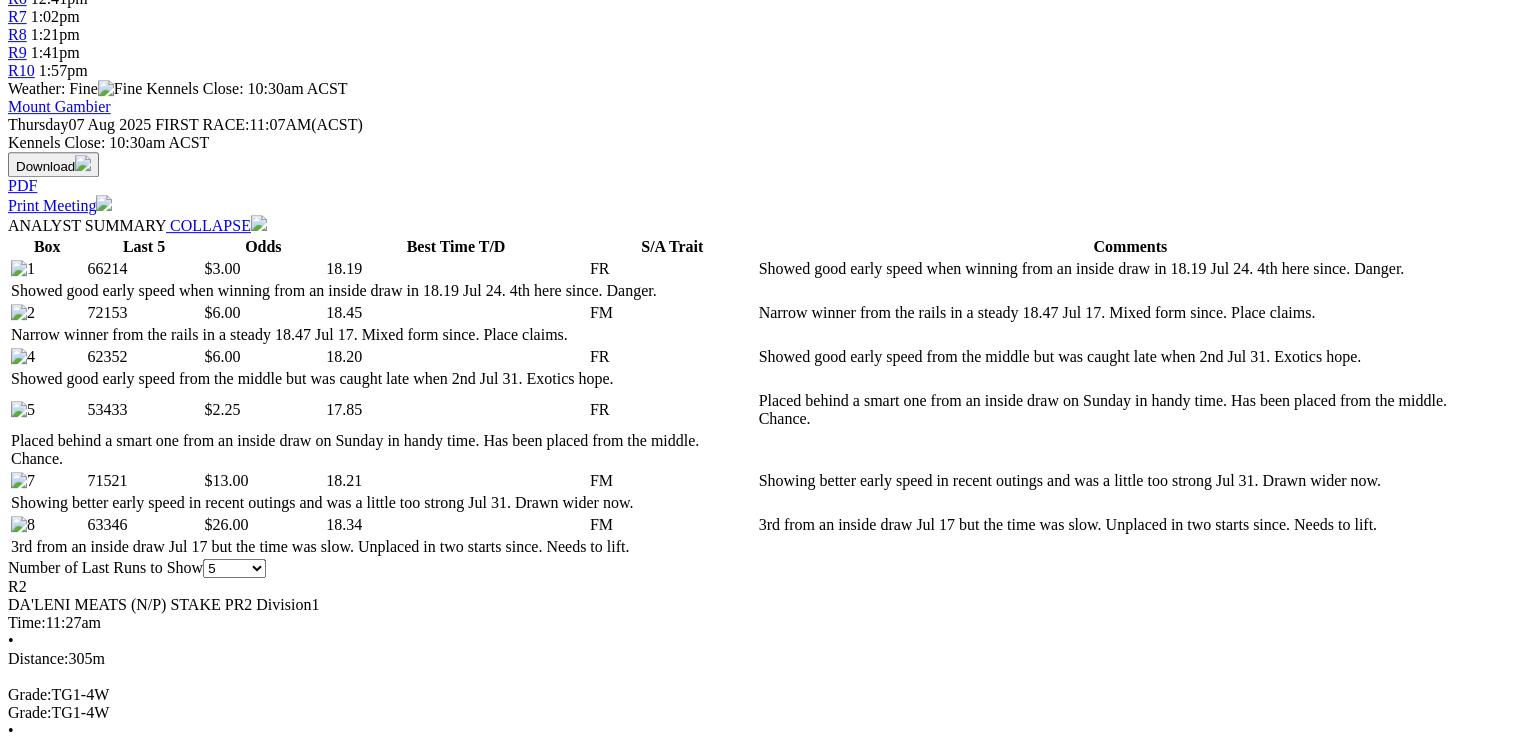 click at bounding box center [877, 1354] 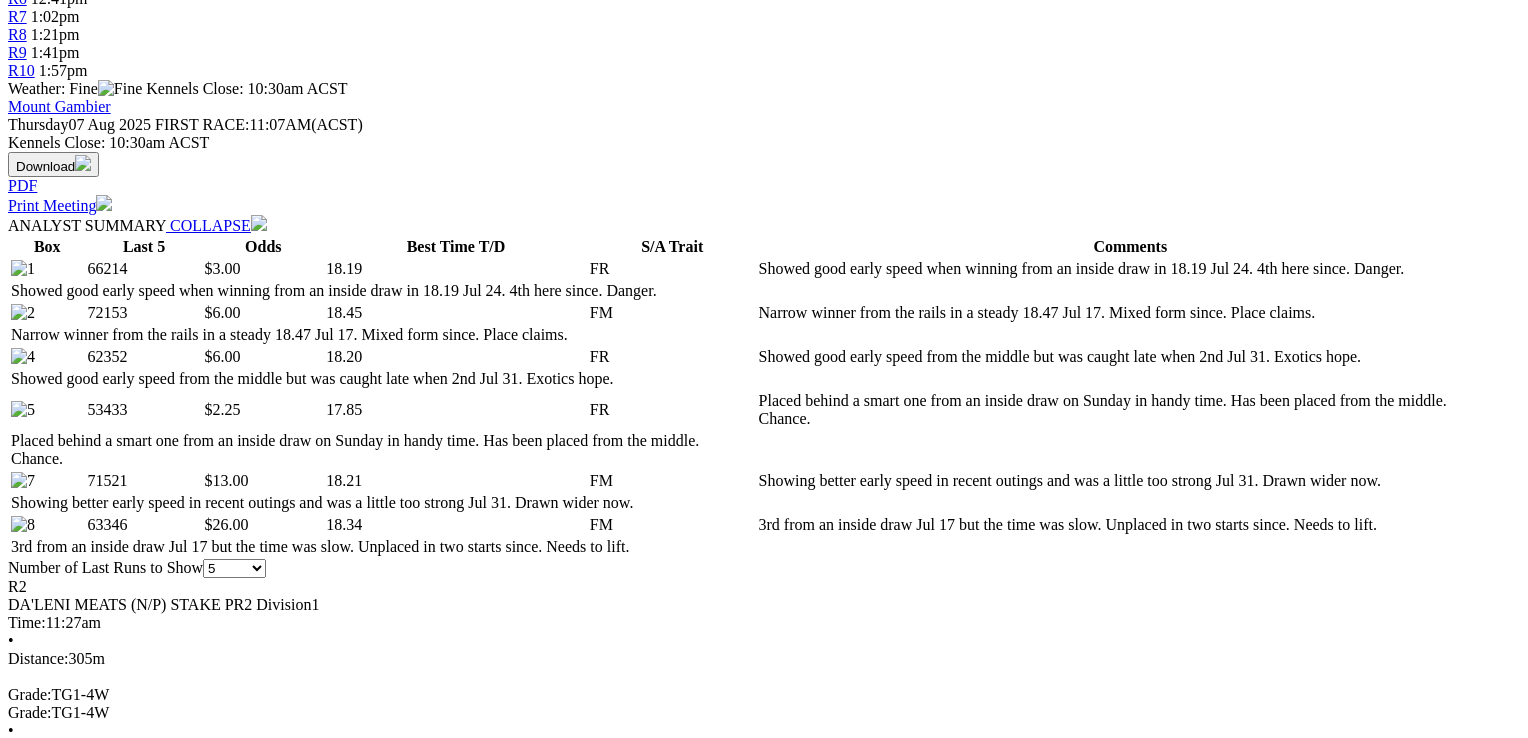click at bounding box center [16, 21780] 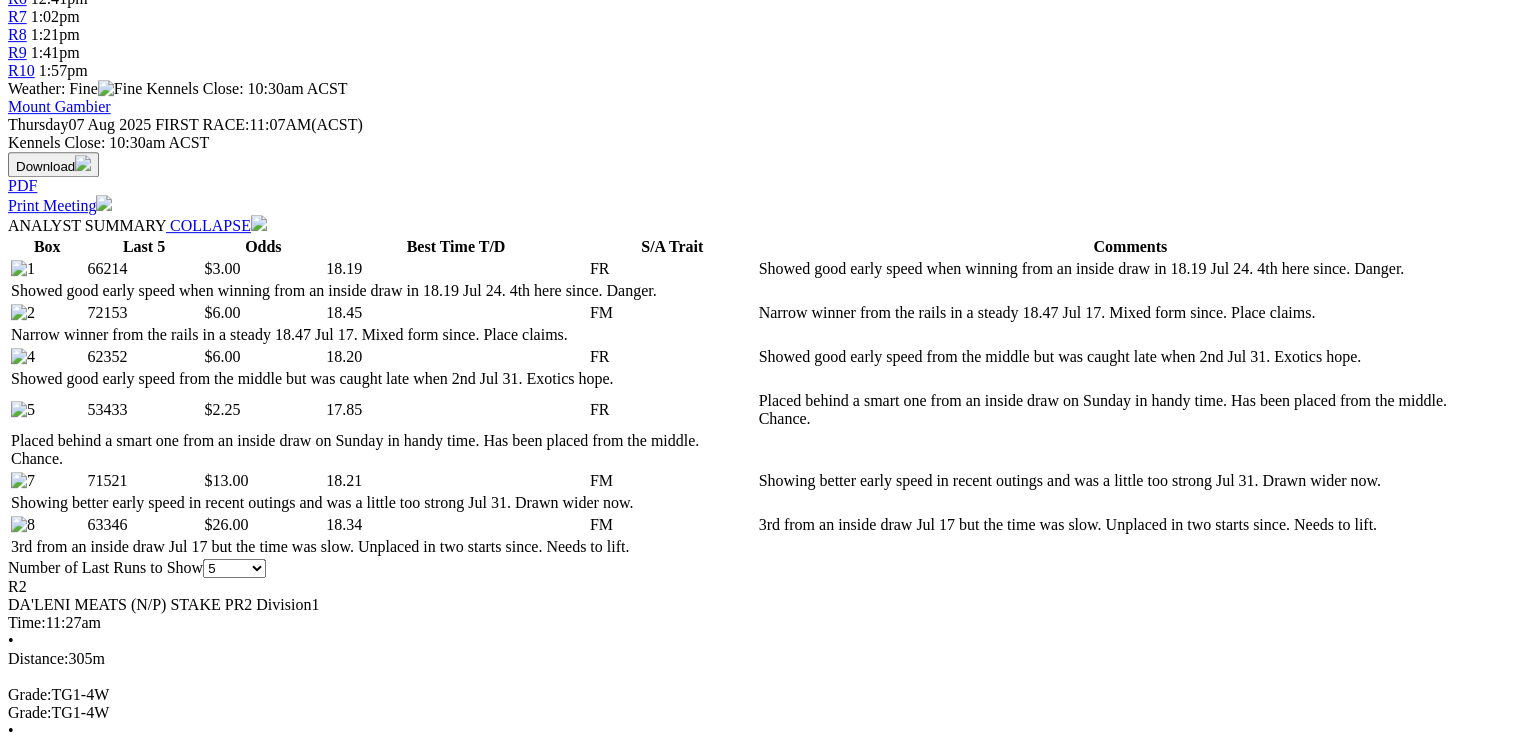 click at bounding box center [877, 1332] 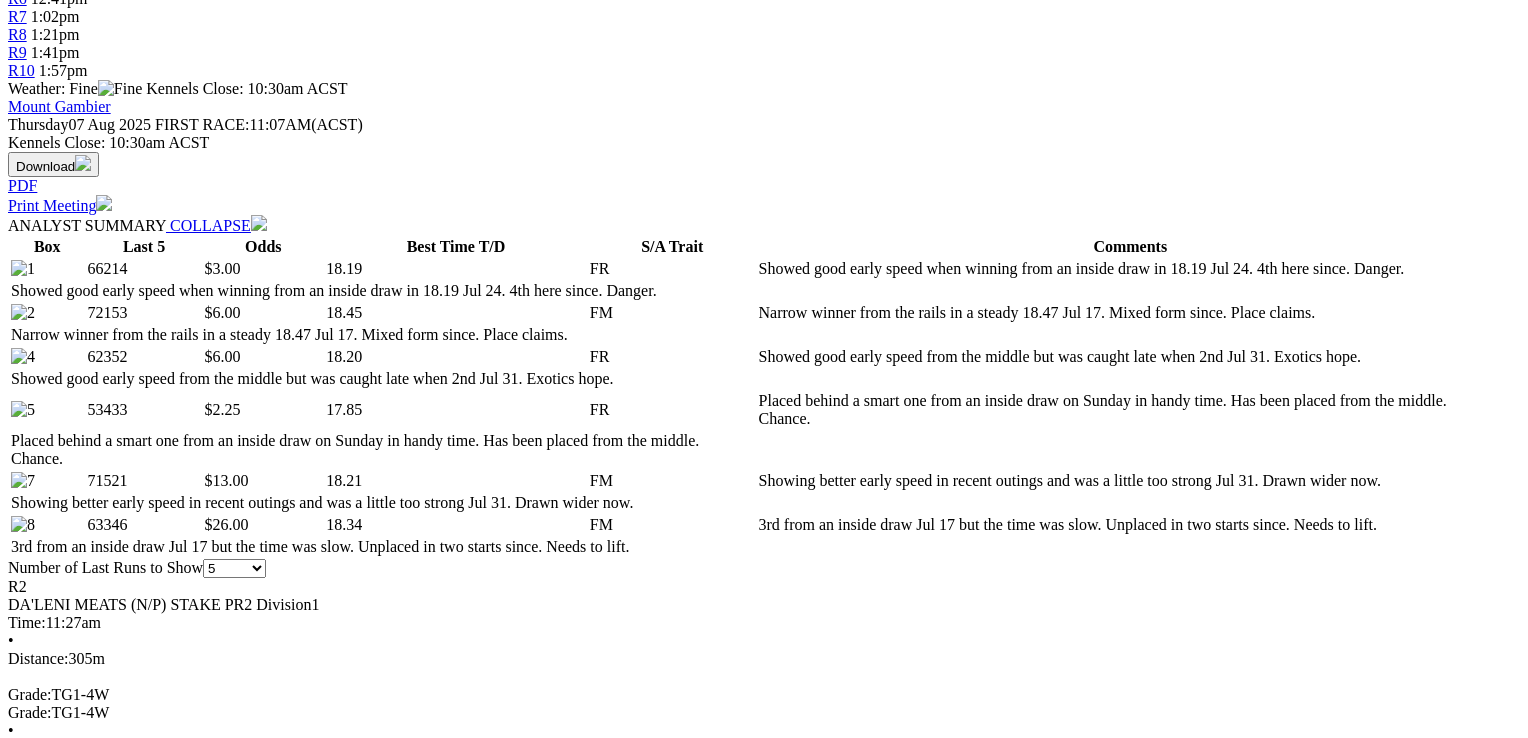click at bounding box center [16, 21780] 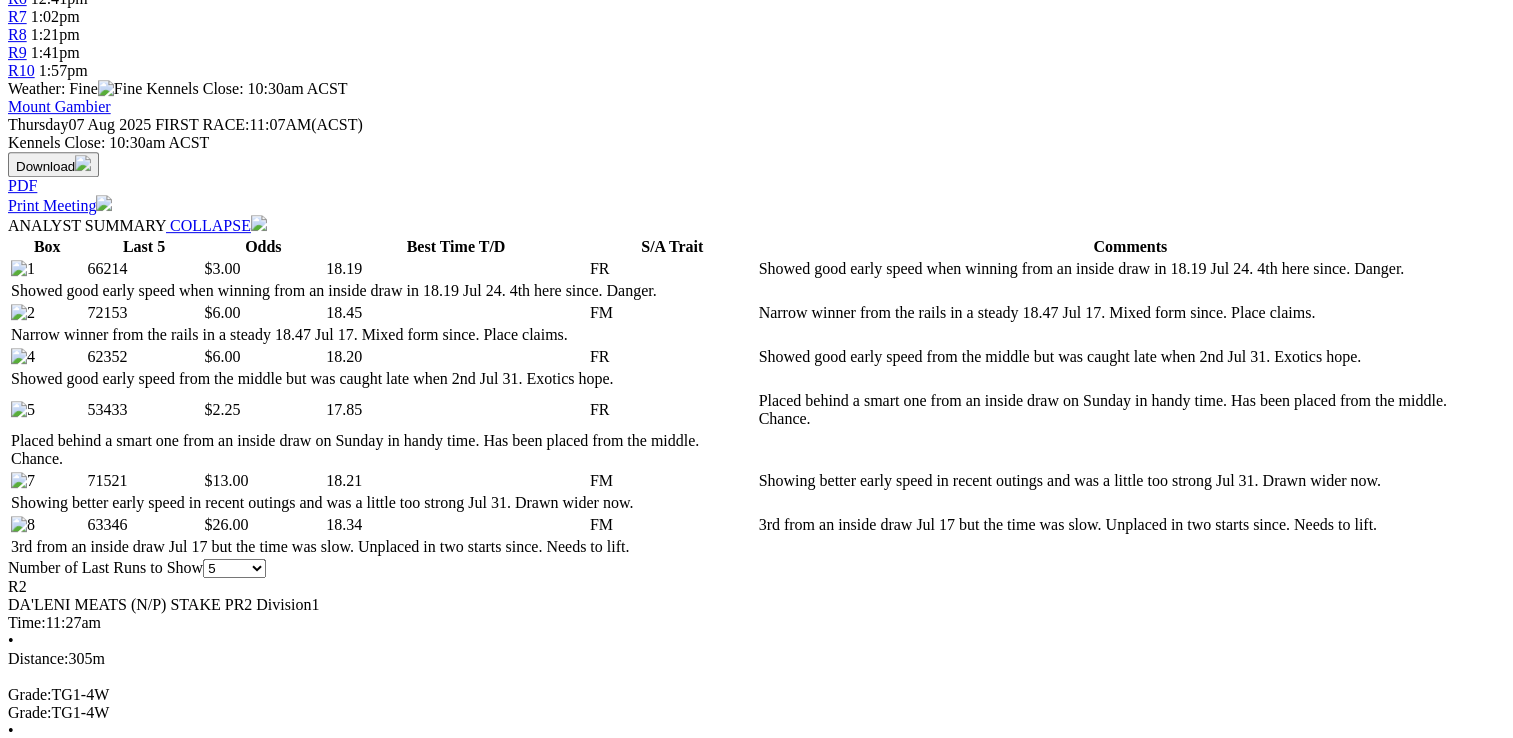 click at bounding box center [873, 2297] 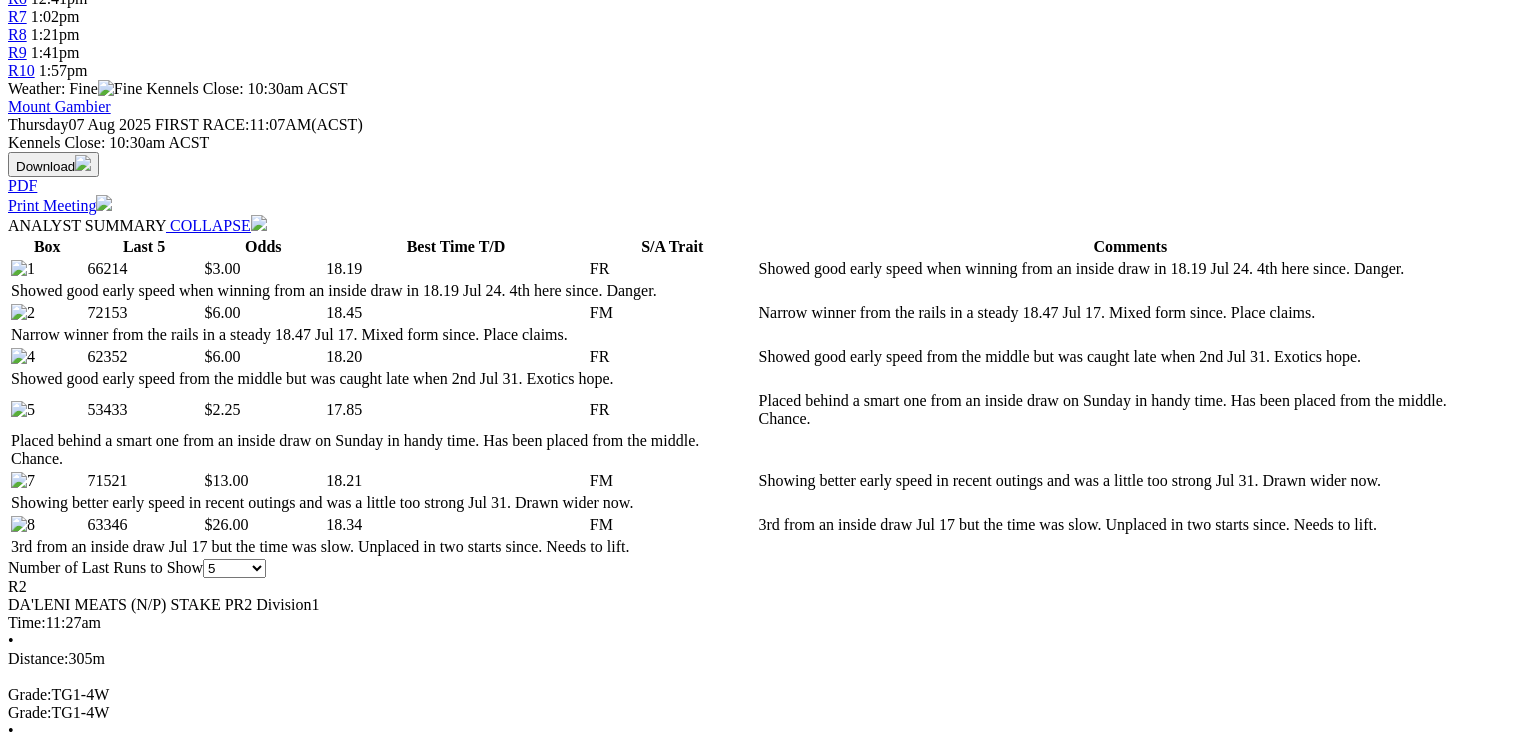click at bounding box center [16, 21780] 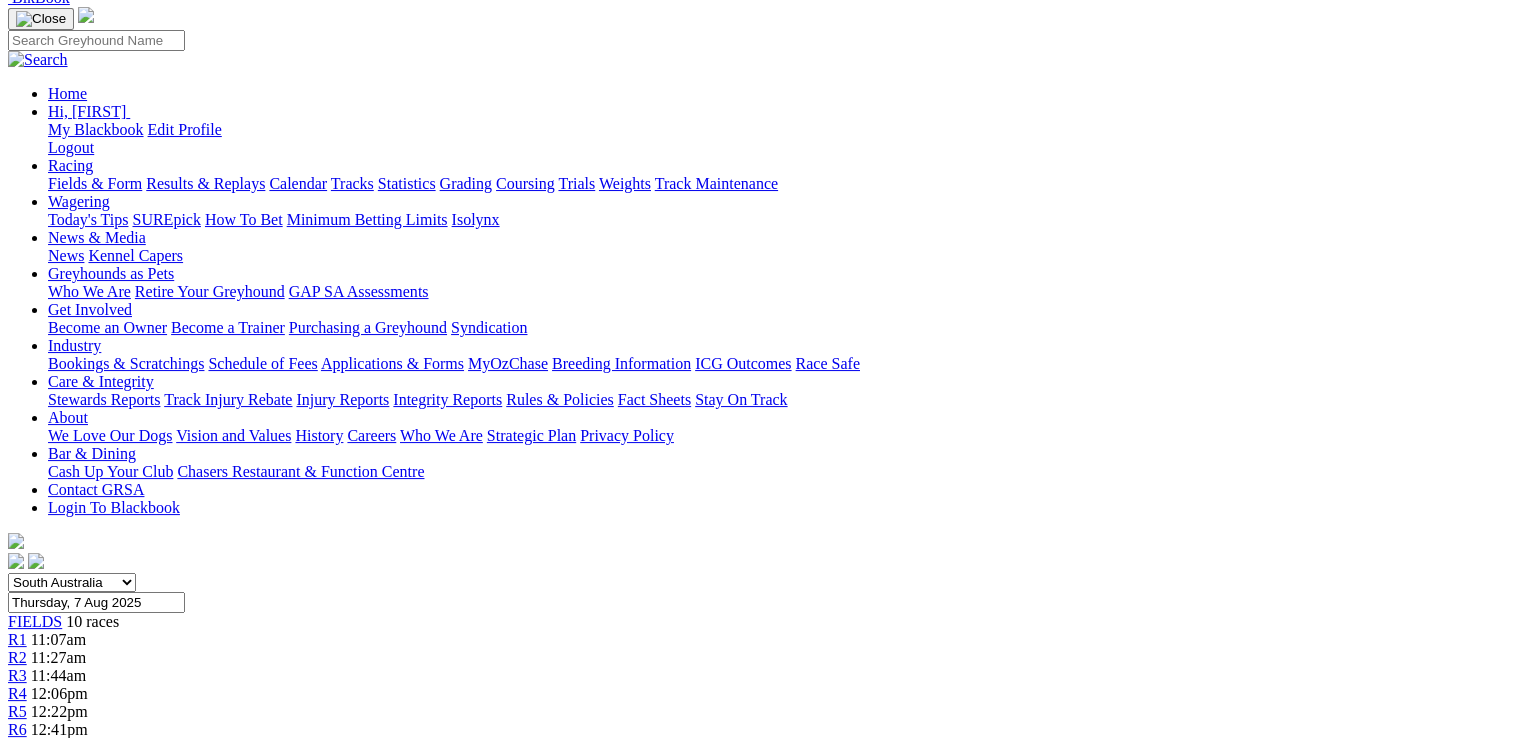 scroll, scrollTop: 0, scrollLeft: 0, axis: both 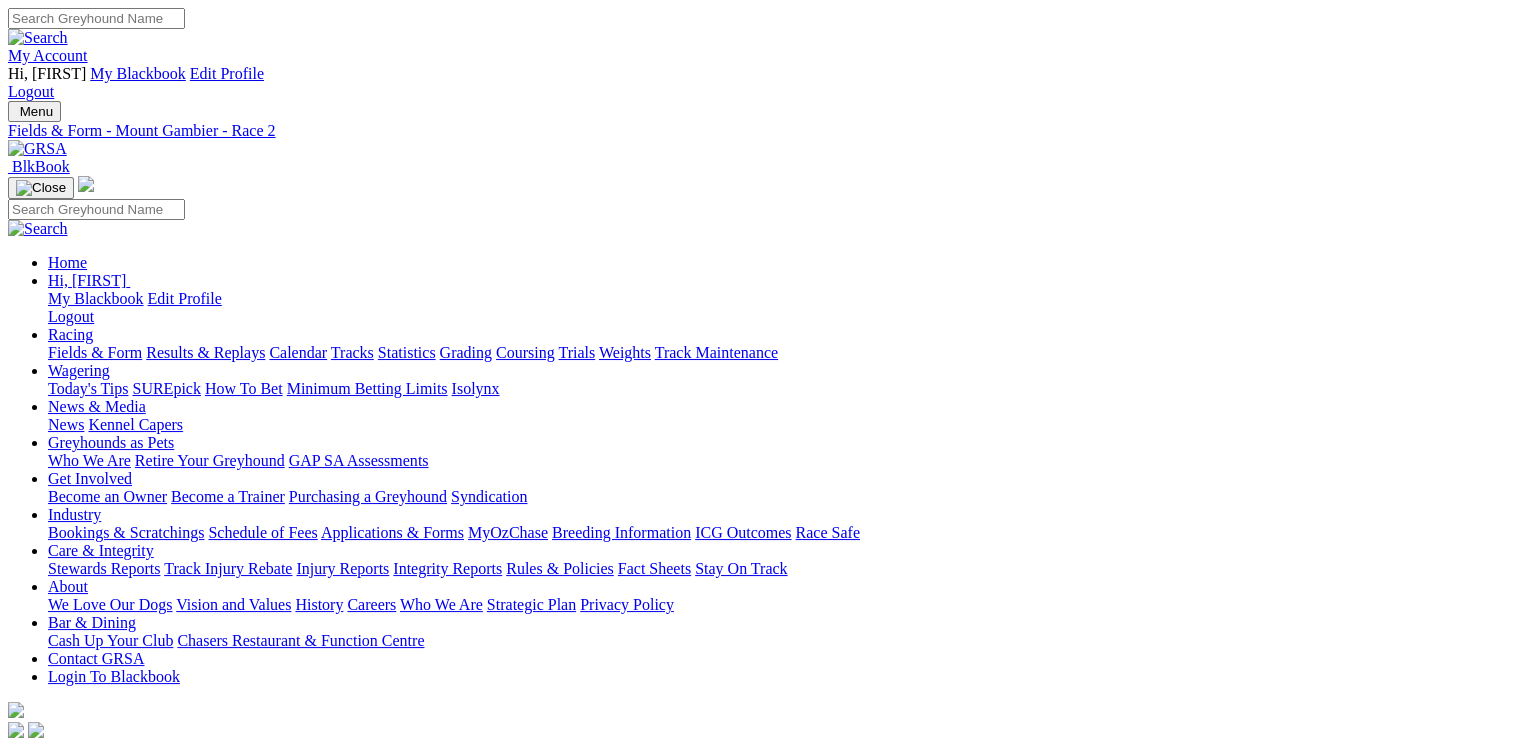 click on "R3" at bounding box center (17, 844) 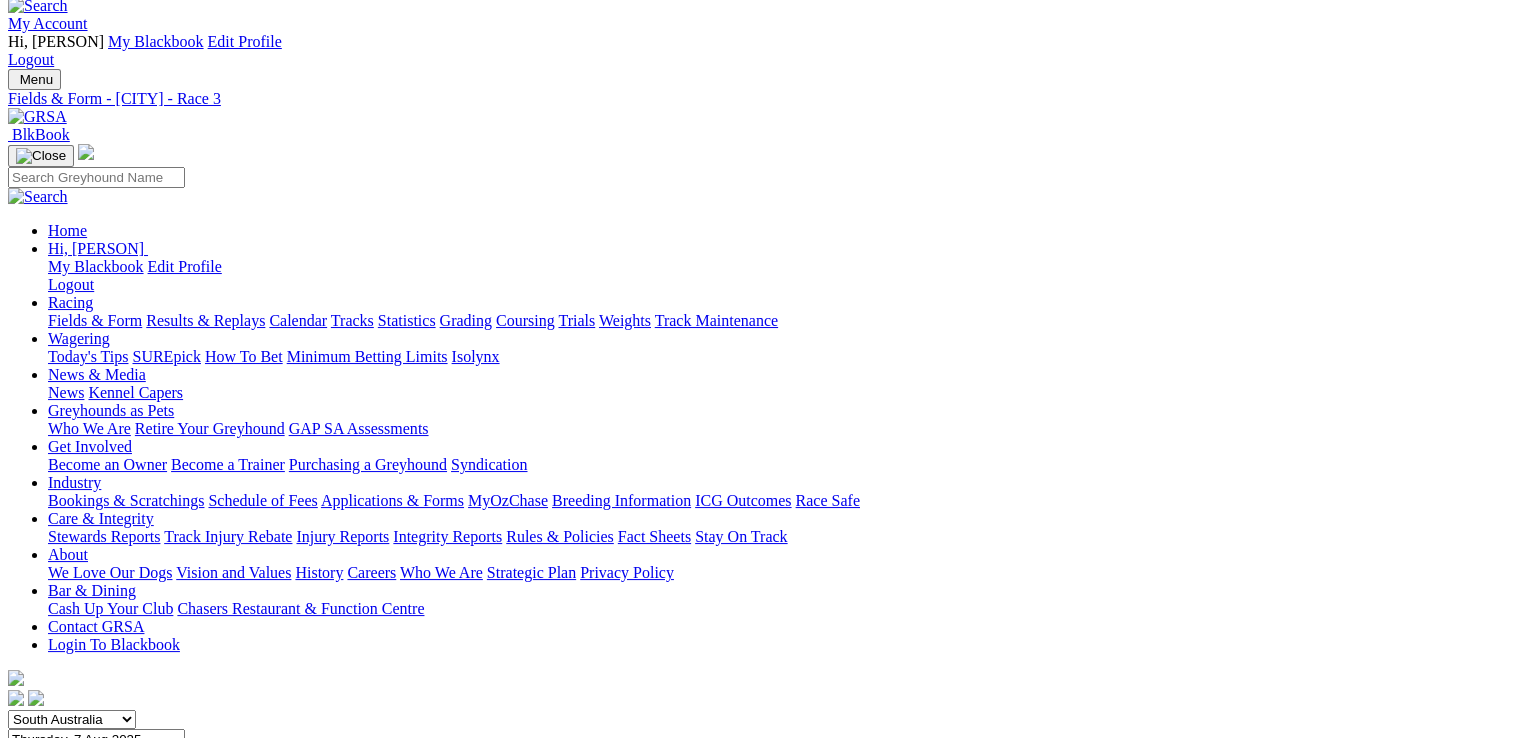 scroll, scrollTop: 0, scrollLeft: 0, axis: both 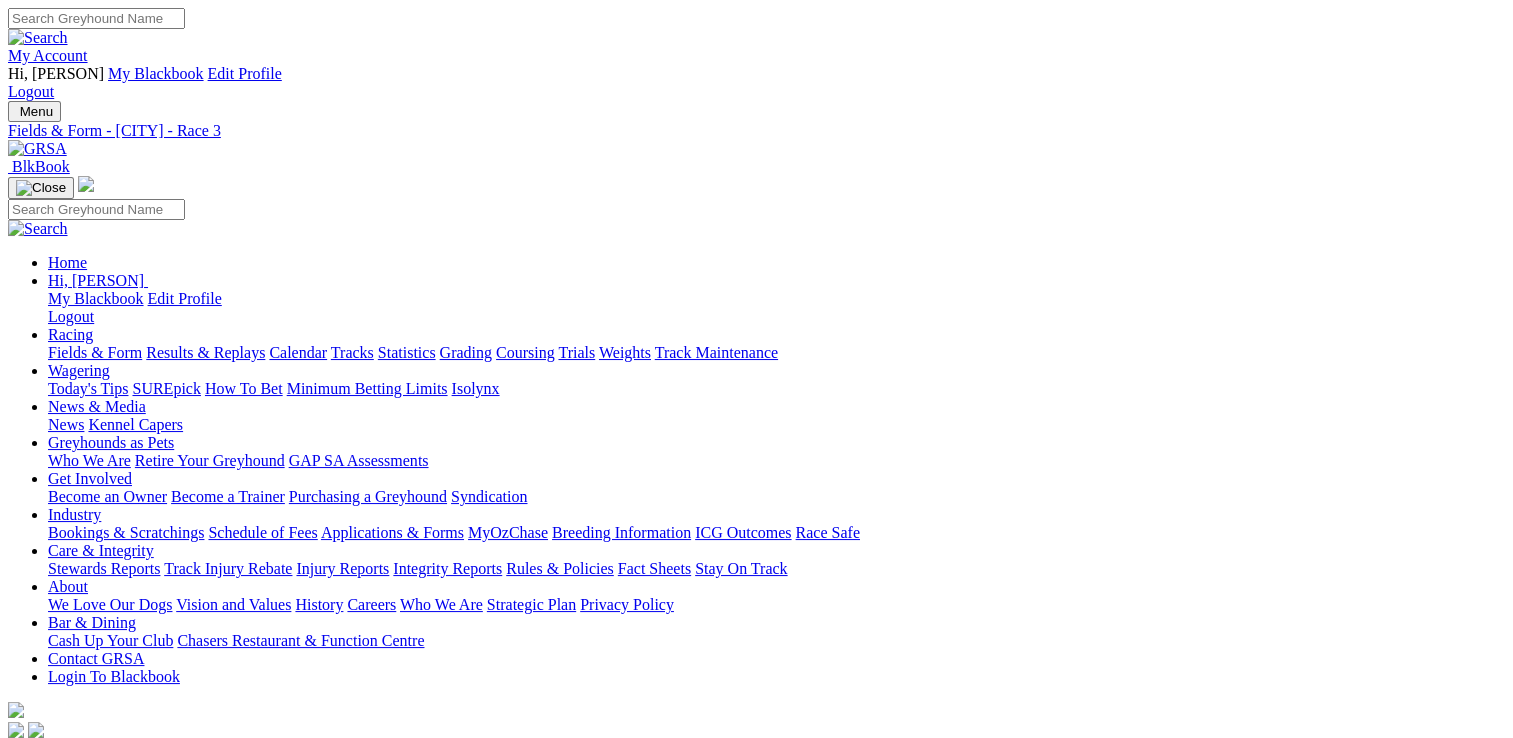 click on "12:06pm" at bounding box center [59, 862] 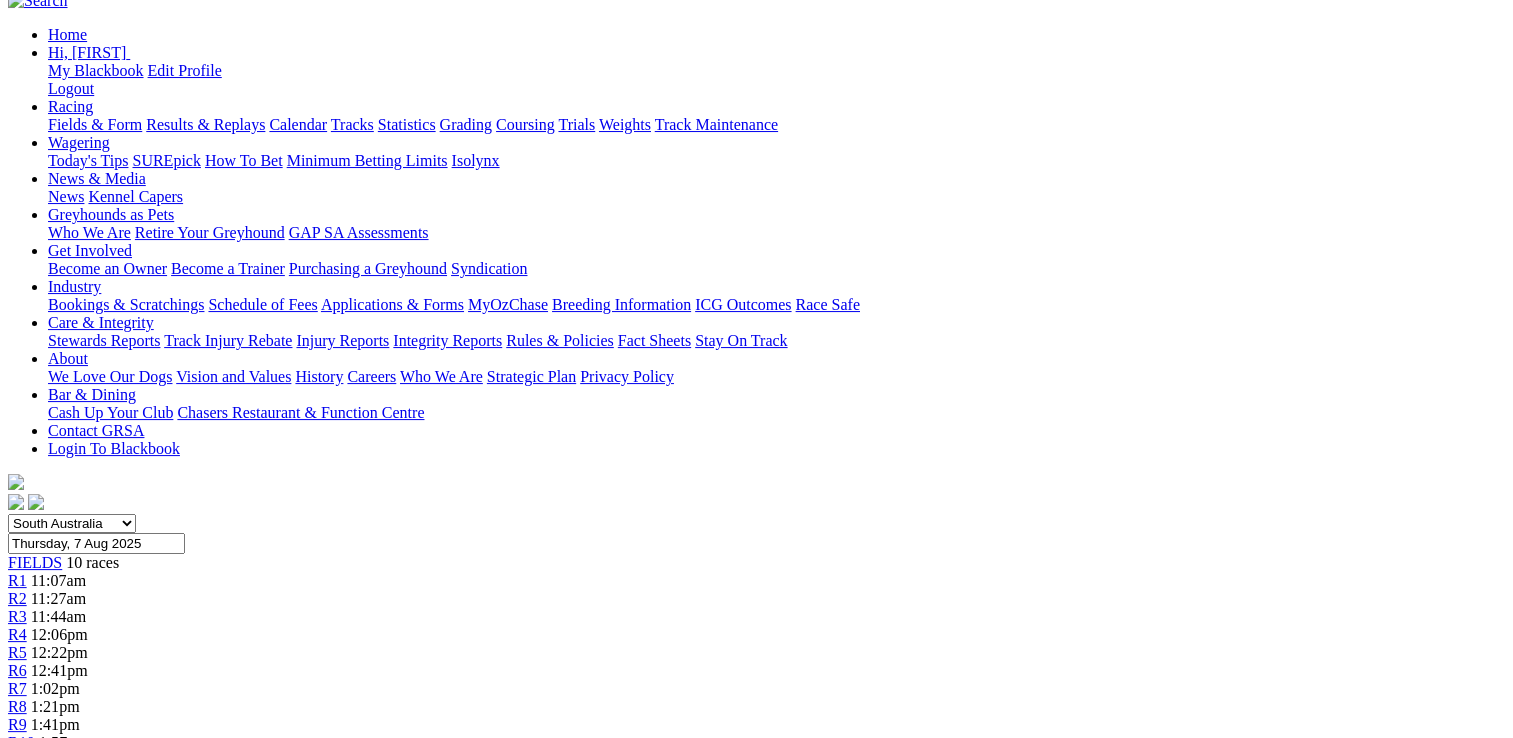 scroll, scrollTop: 200, scrollLeft: 0, axis: vertical 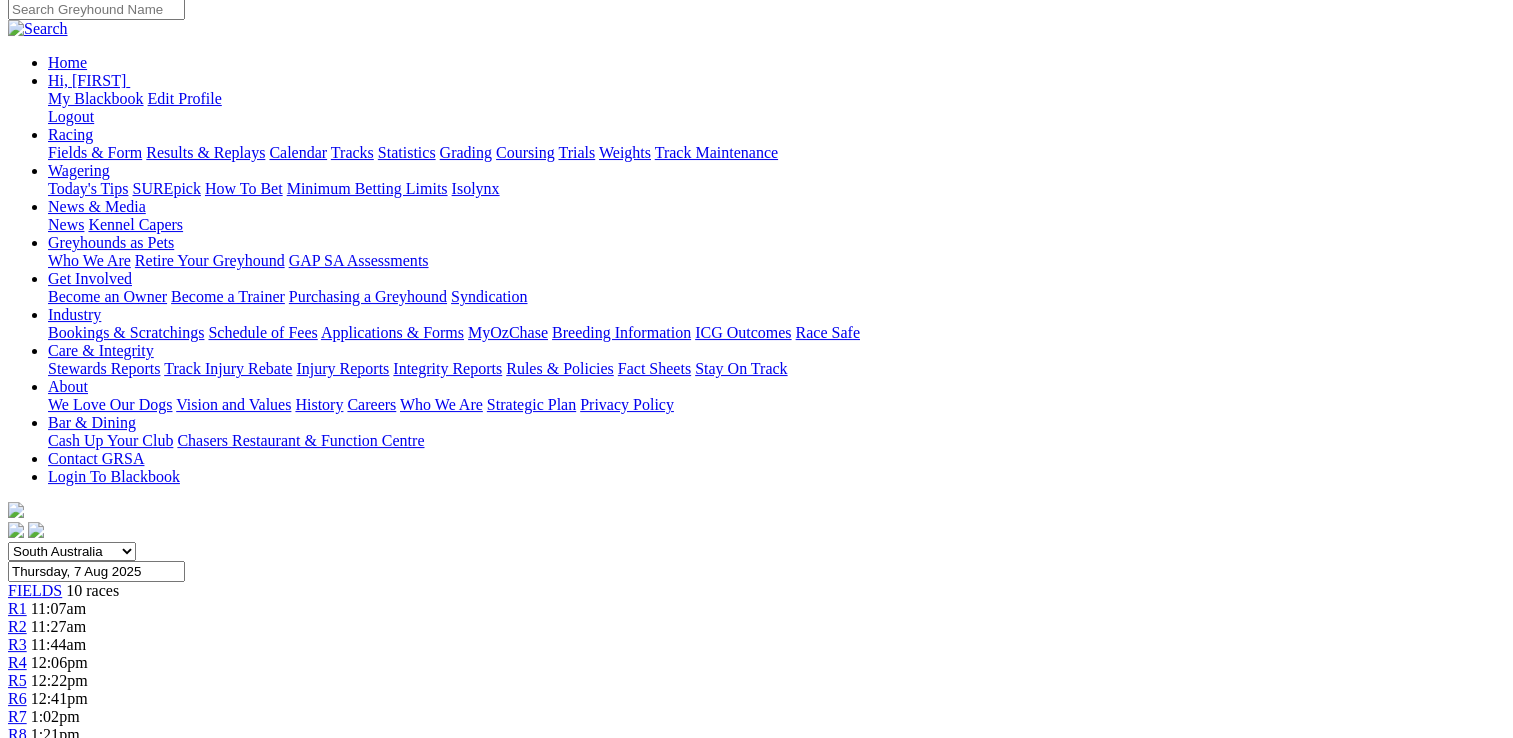 click on "12:22pm" at bounding box center (59, 680) 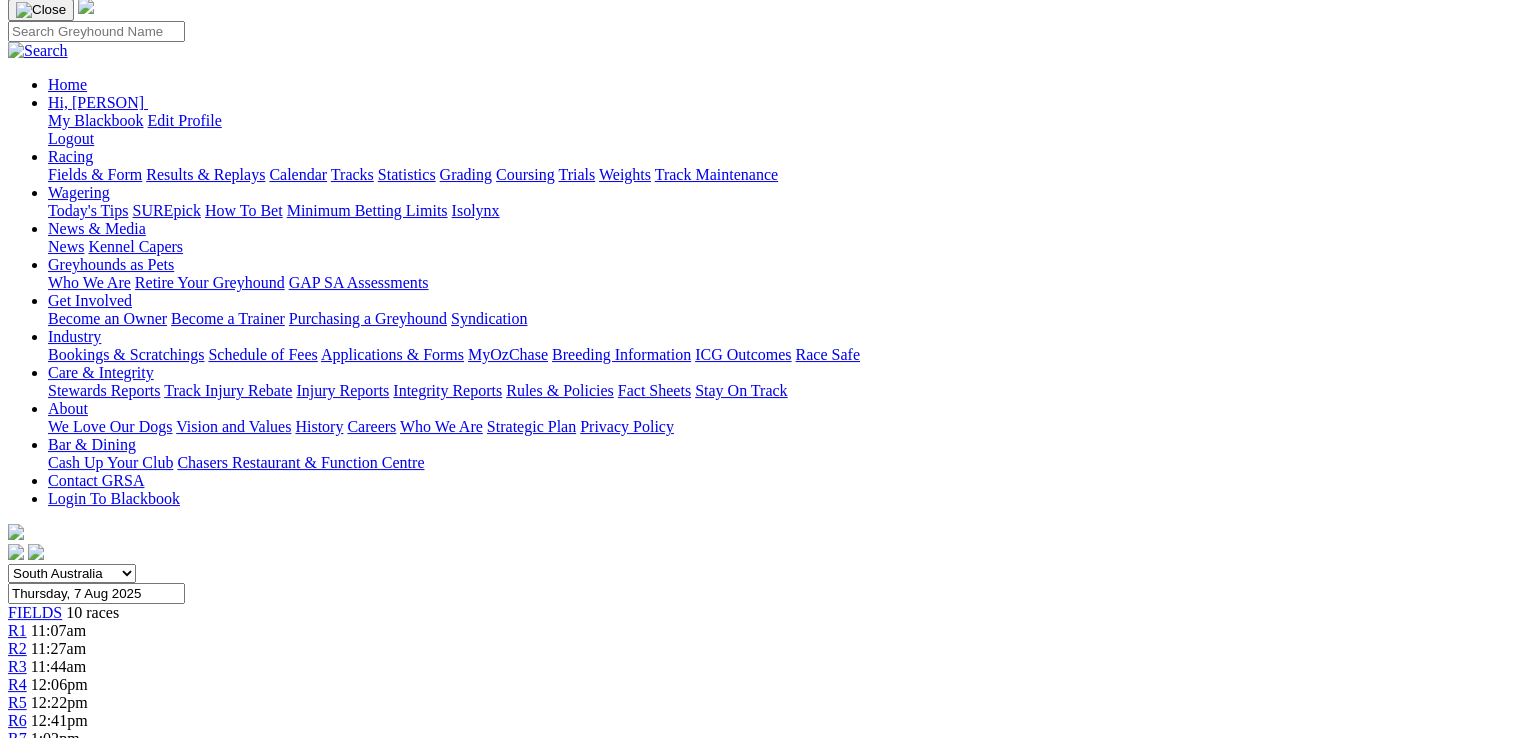 scroll, scrollTop: 0, scrollLeft: 0, axis: both 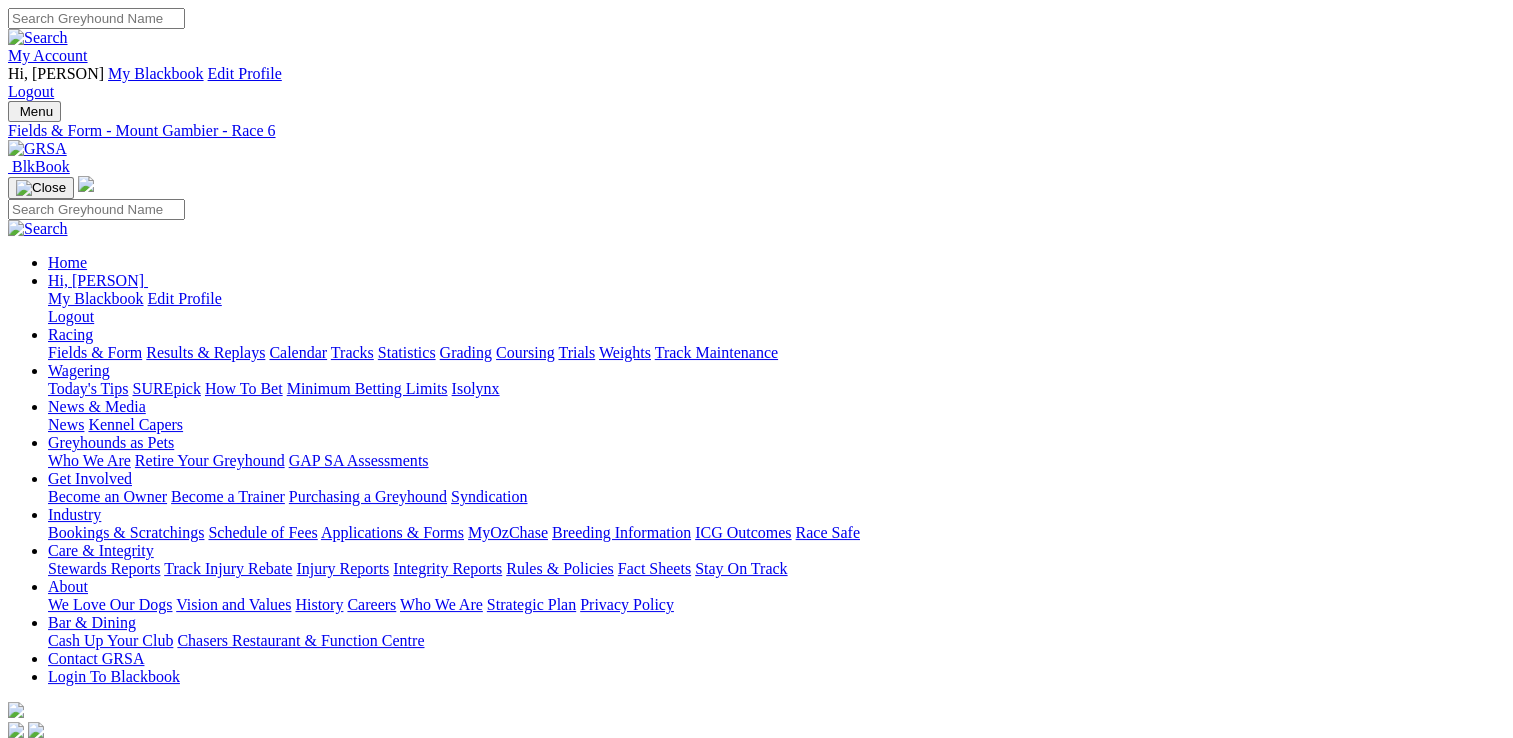 click on "R7" at bounding box center (17, 916) 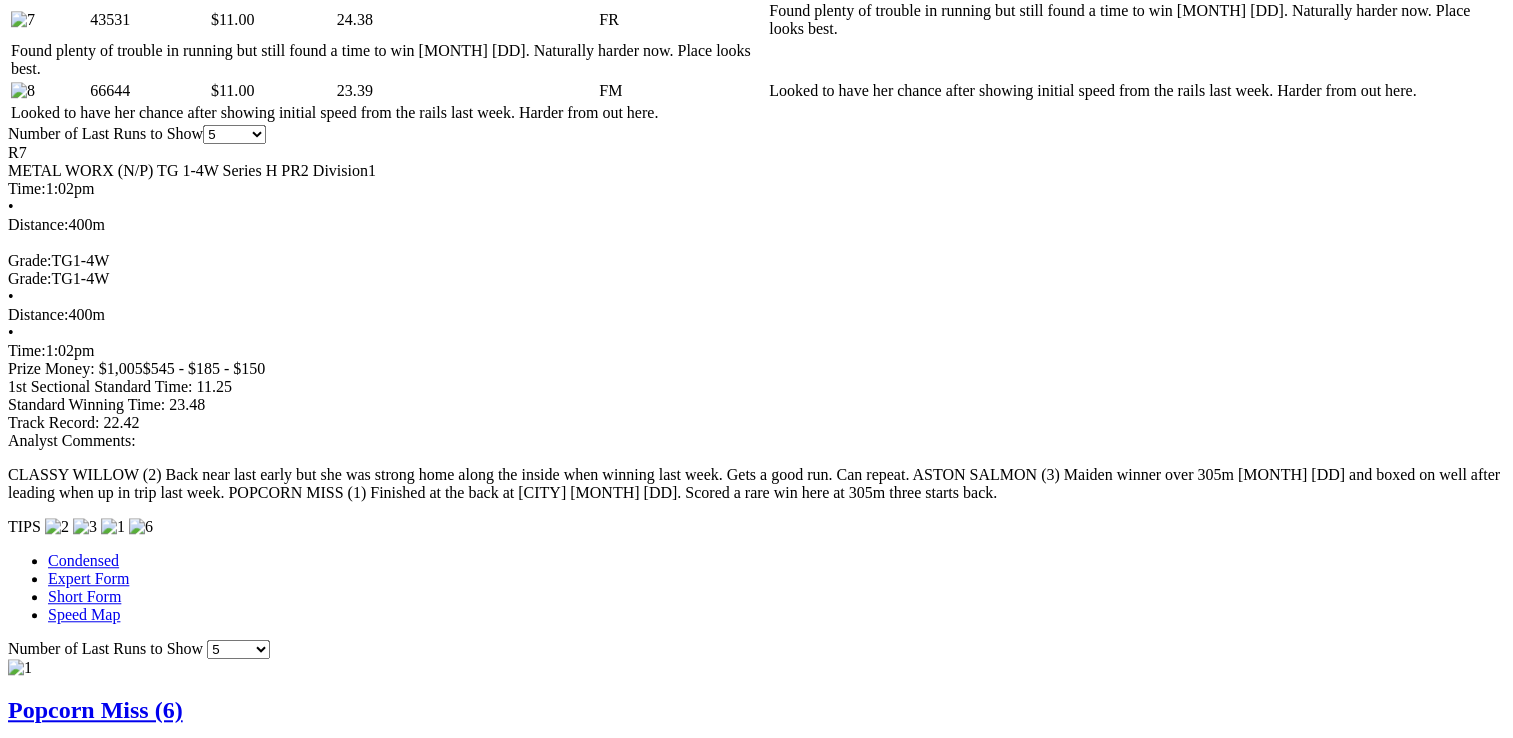 scroll, scrollTop: 1400, scrollLeft: 0, axis: vertical 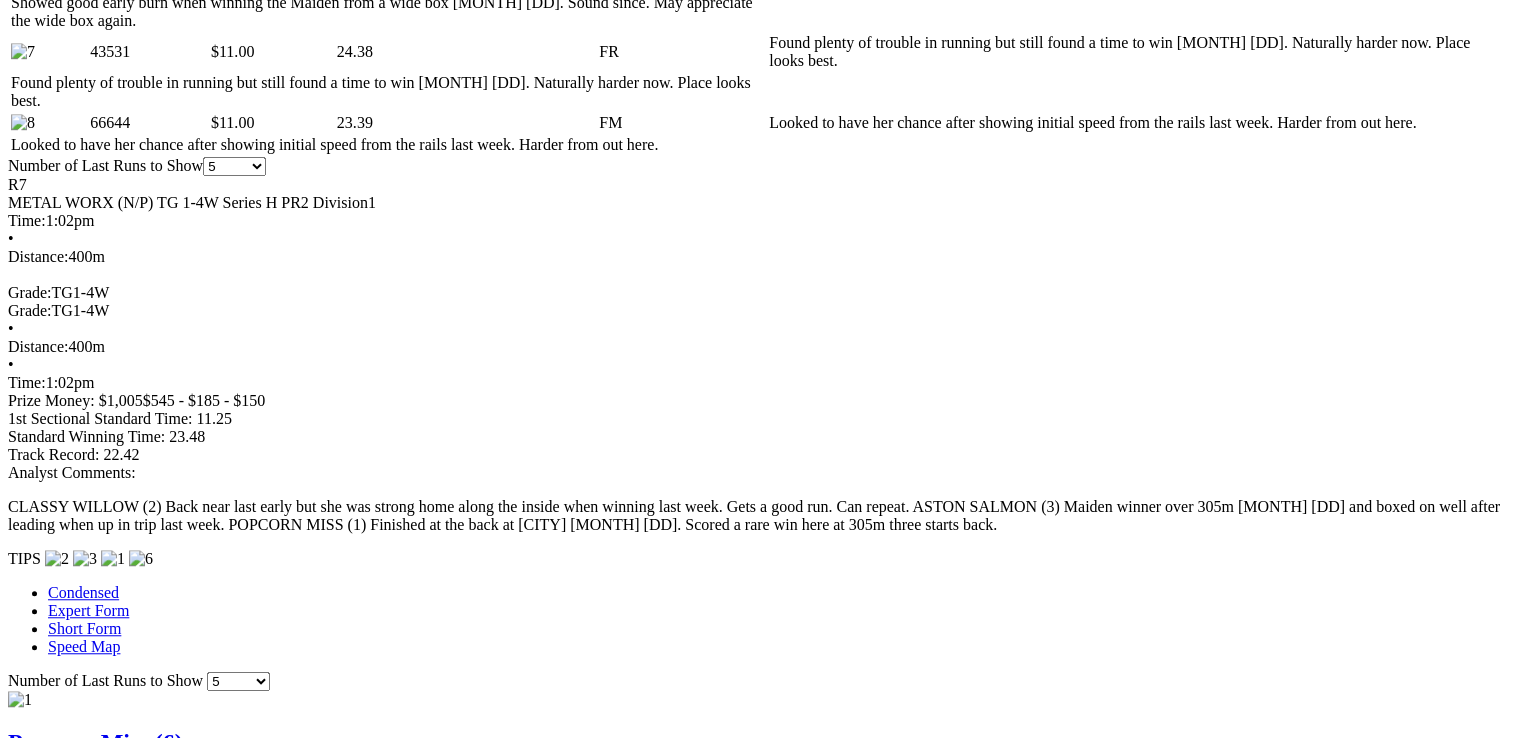 click at bounding box center (943, 2925) 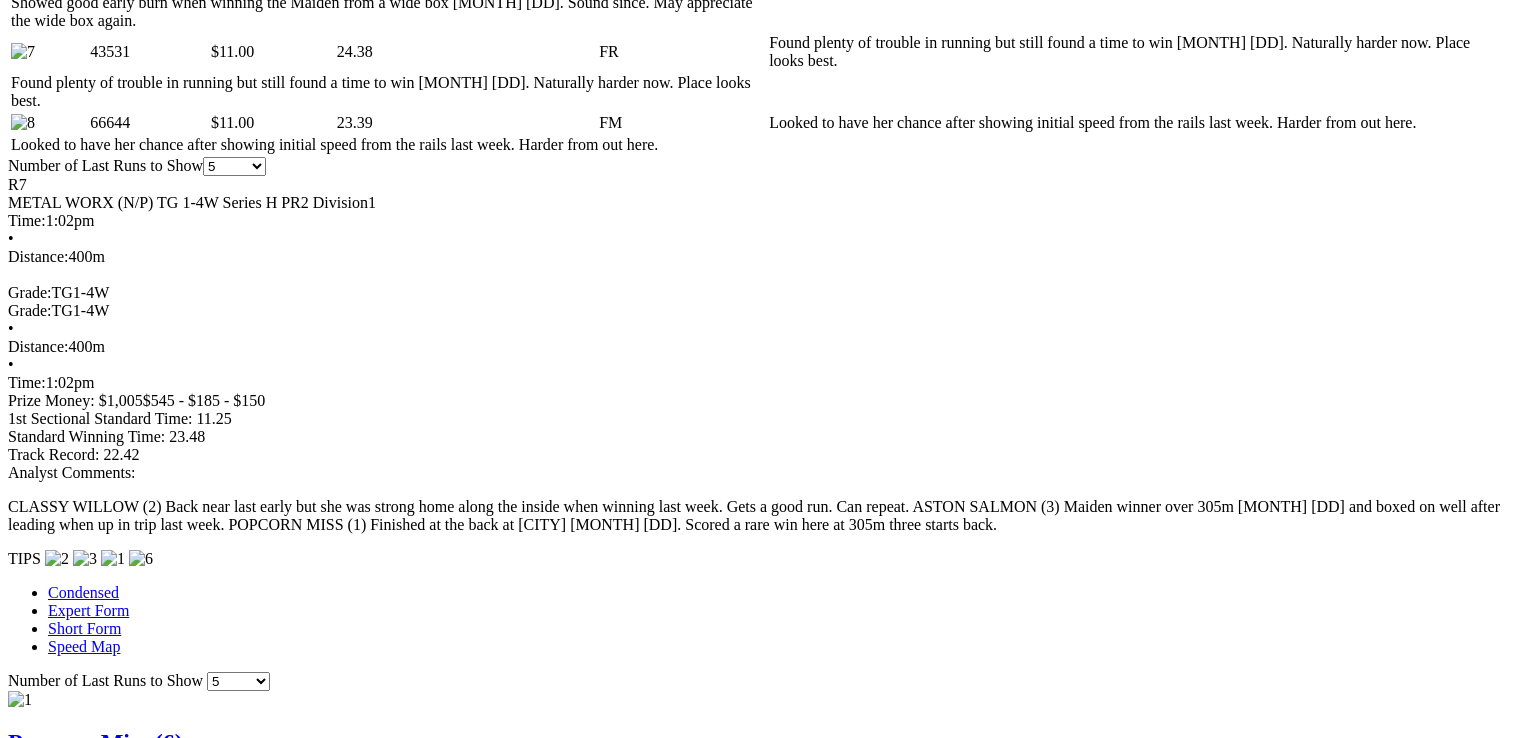 click at bounding box center (16, 24249) 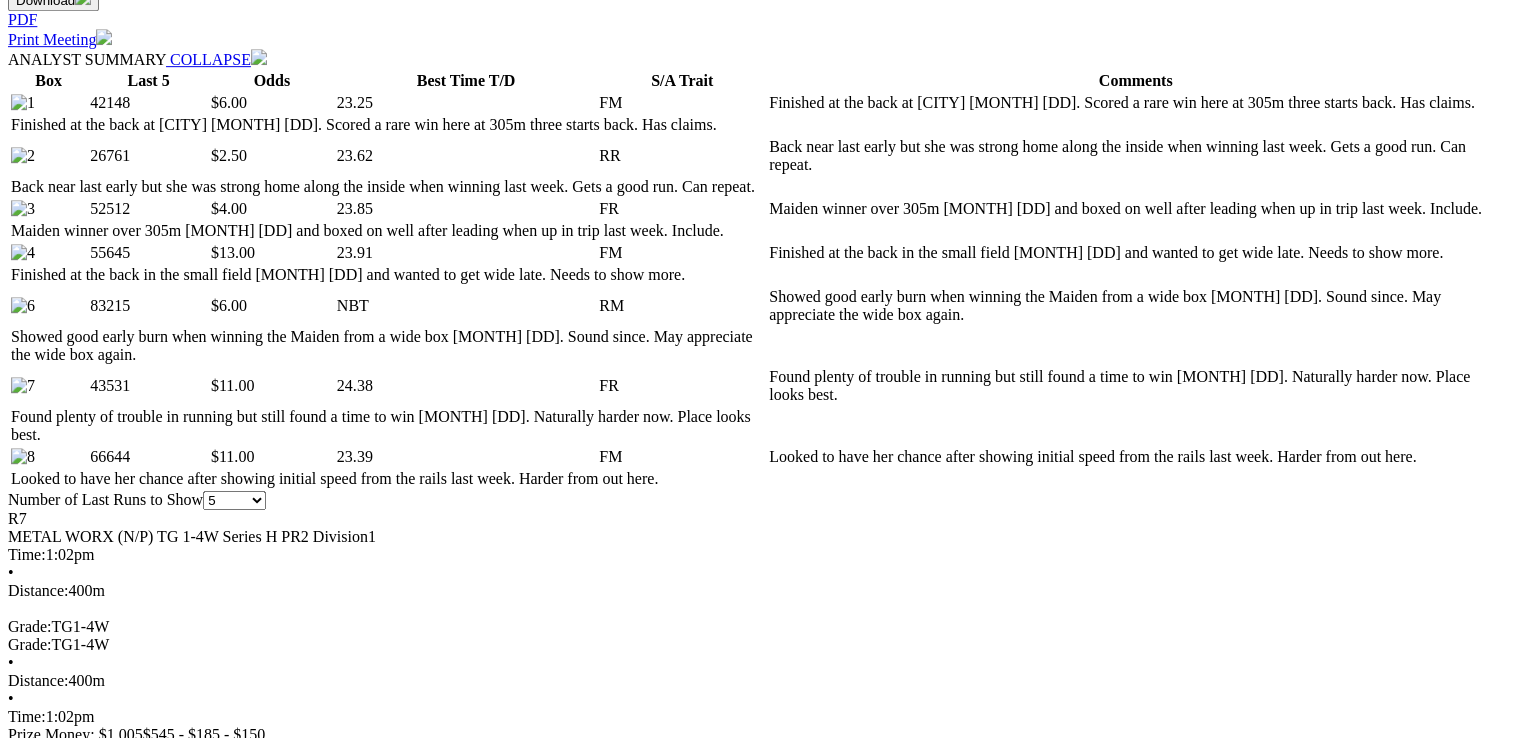 scroll, scrollTop: 1100, scrollLeft: 0, axis: vertical 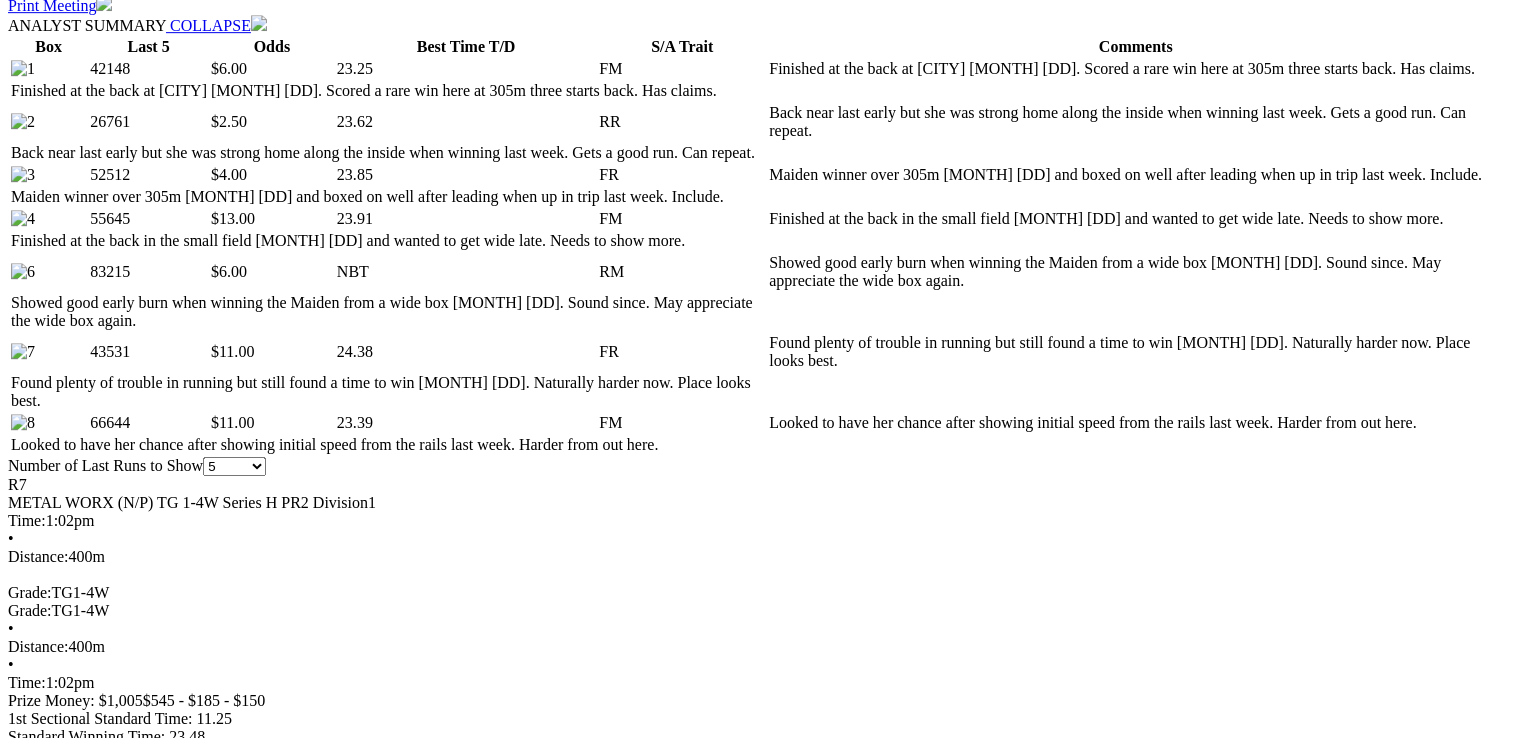 click at bounding box center (882, 2239) 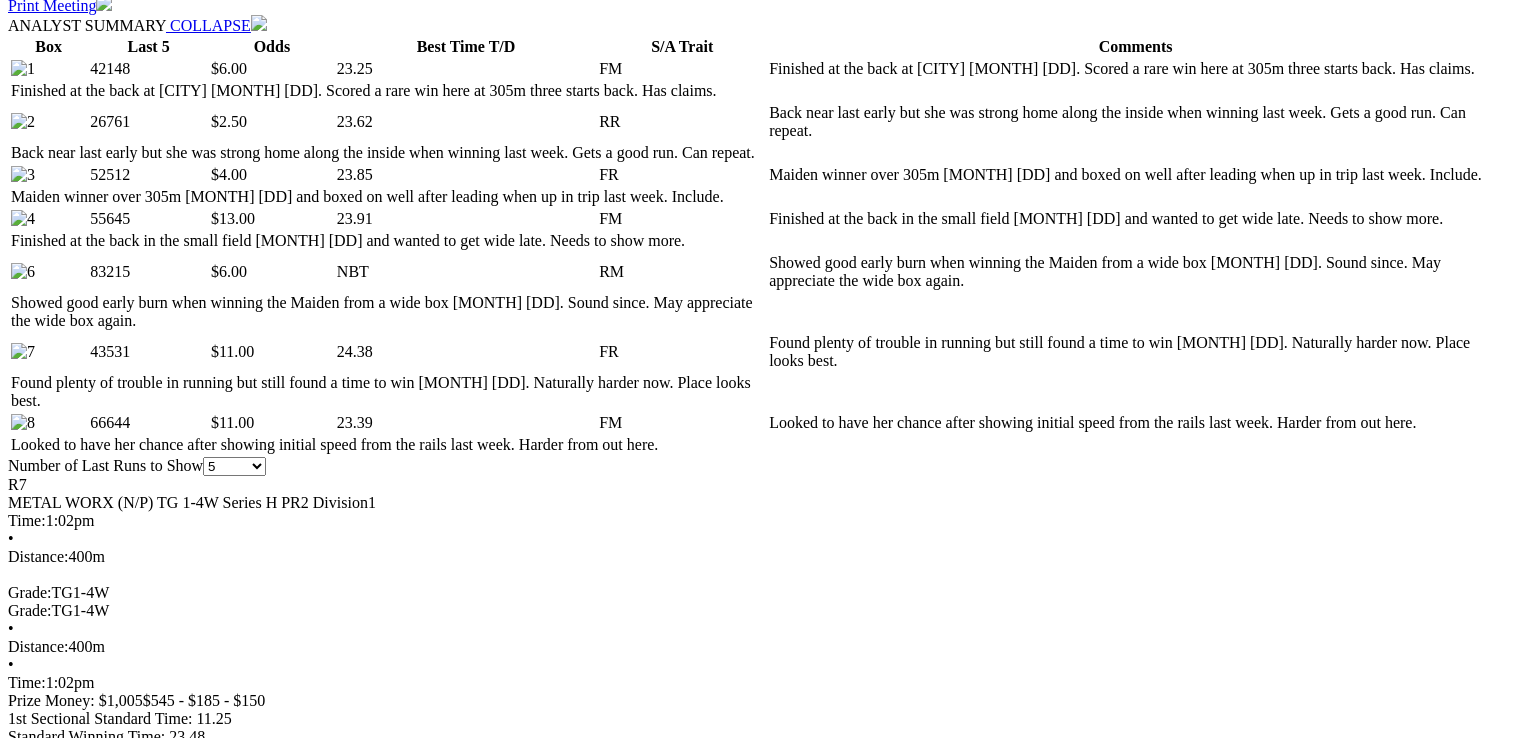 click at bounding box center (16, 24549) 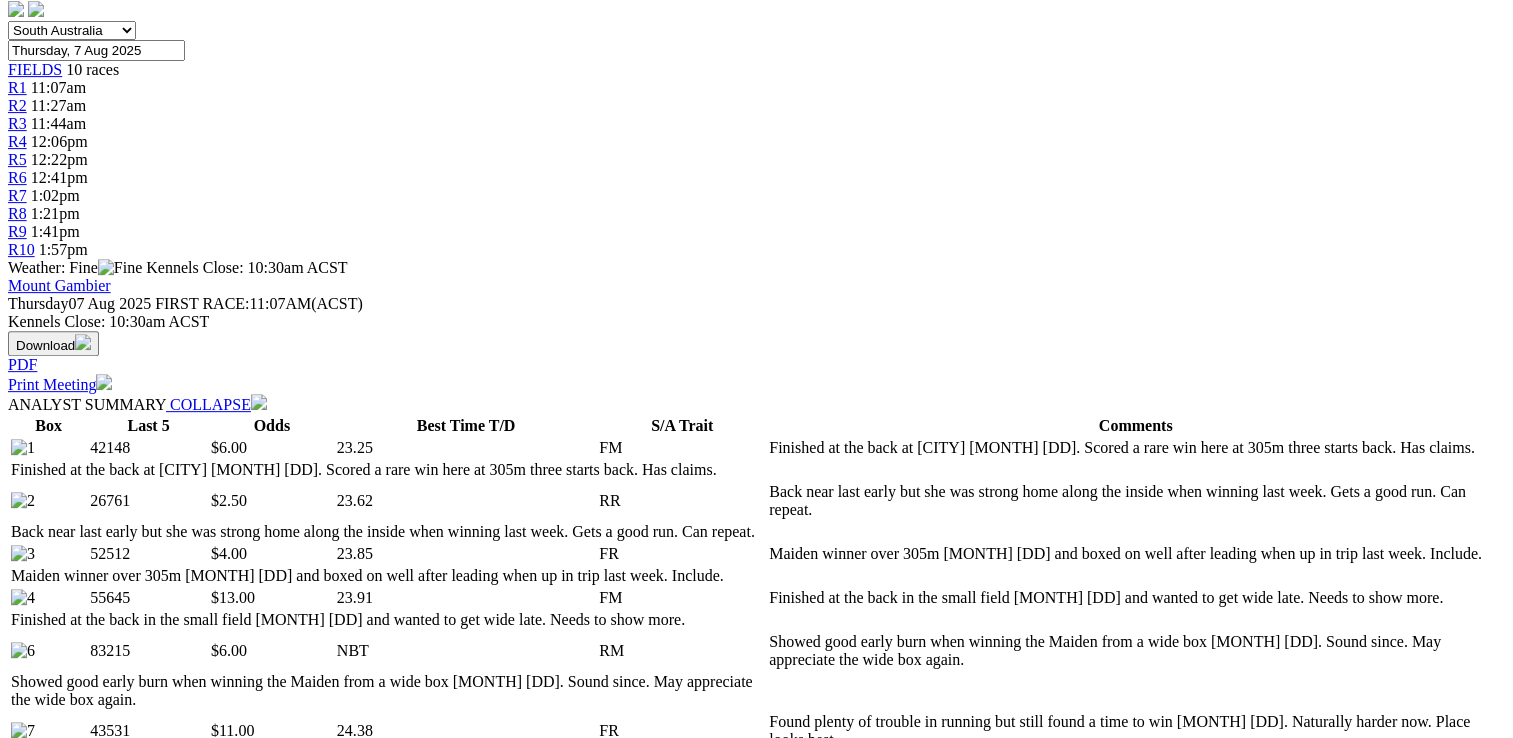 scroll, scrollTop: 700, scrollLeft: 0, axis: vertical 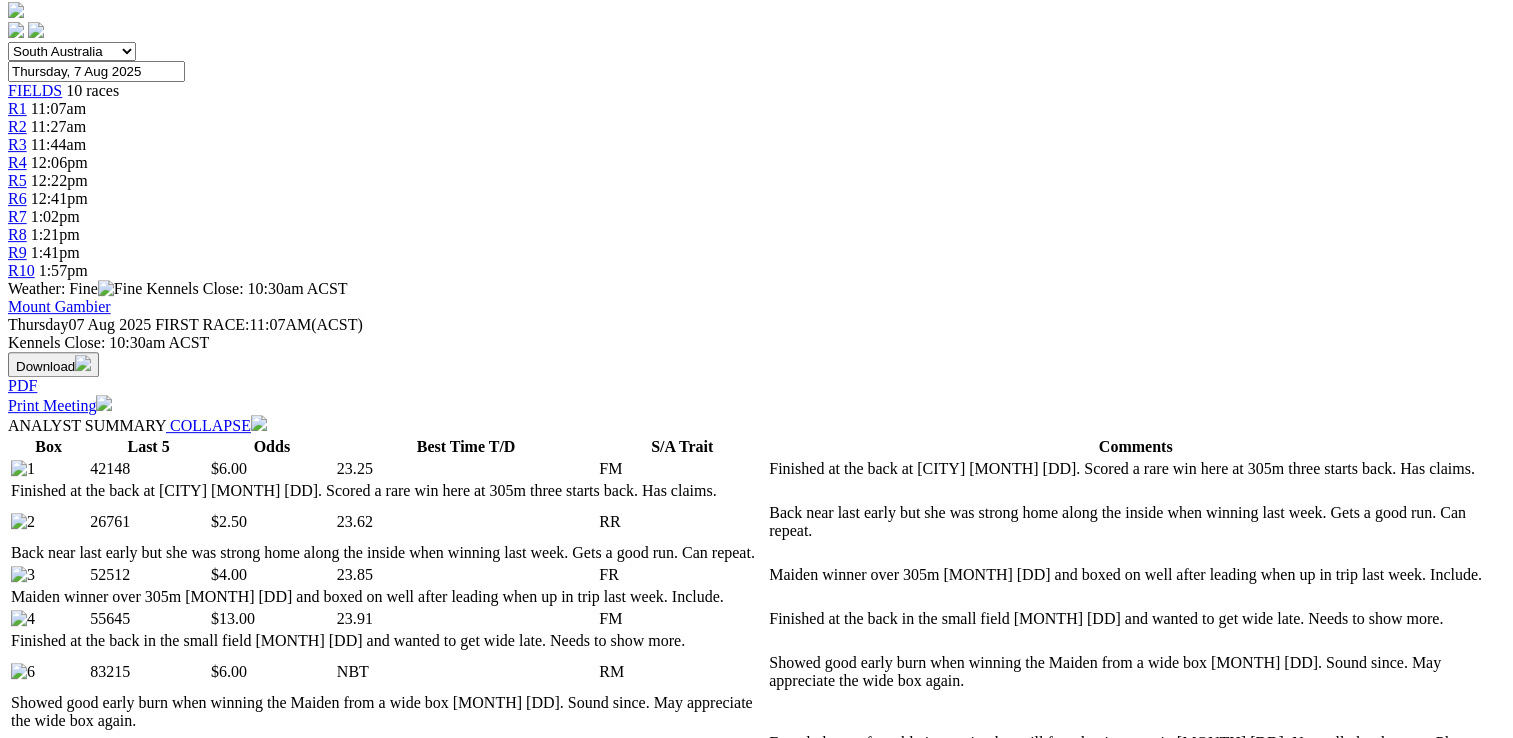 click at bounding box center [891, 1586] 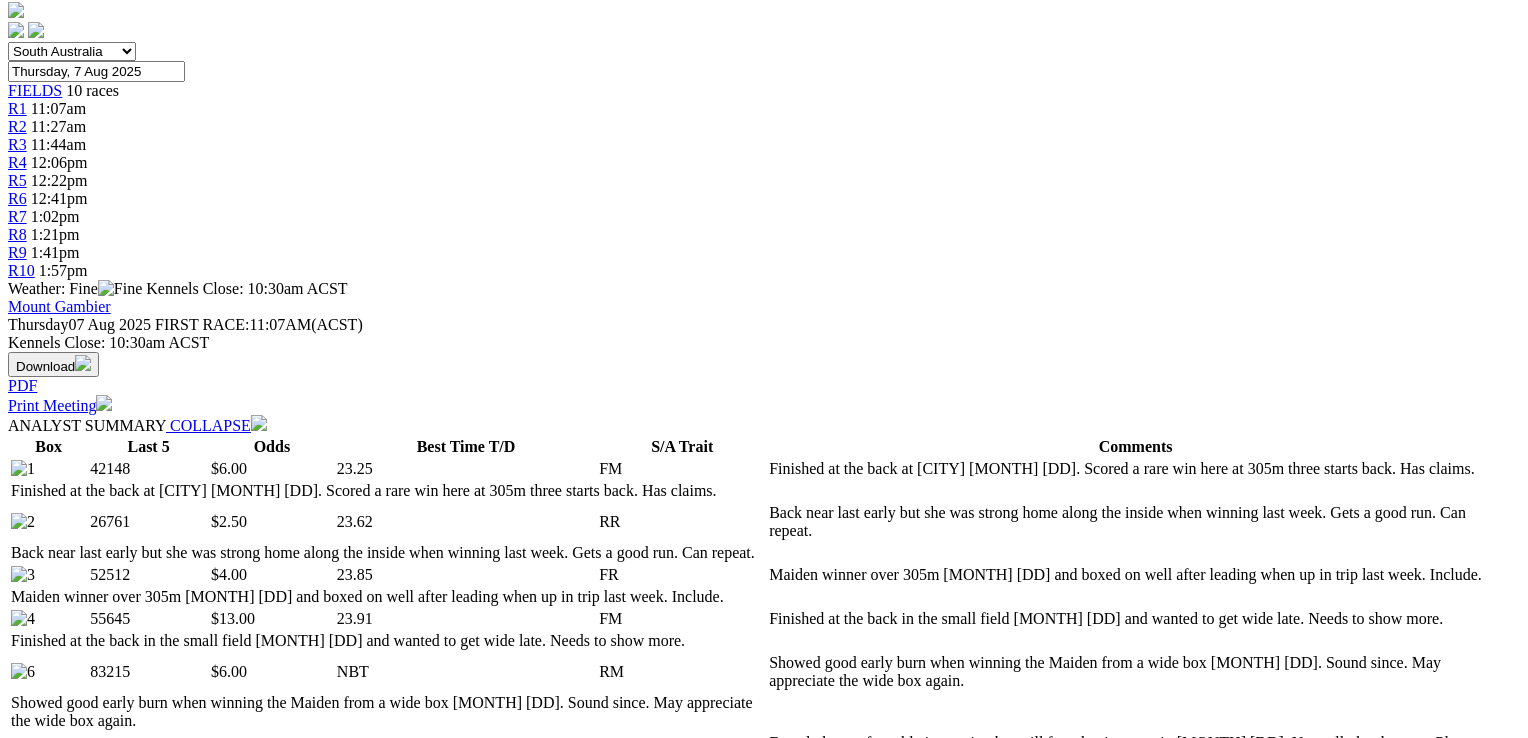click at bounding box center [16, 24949] 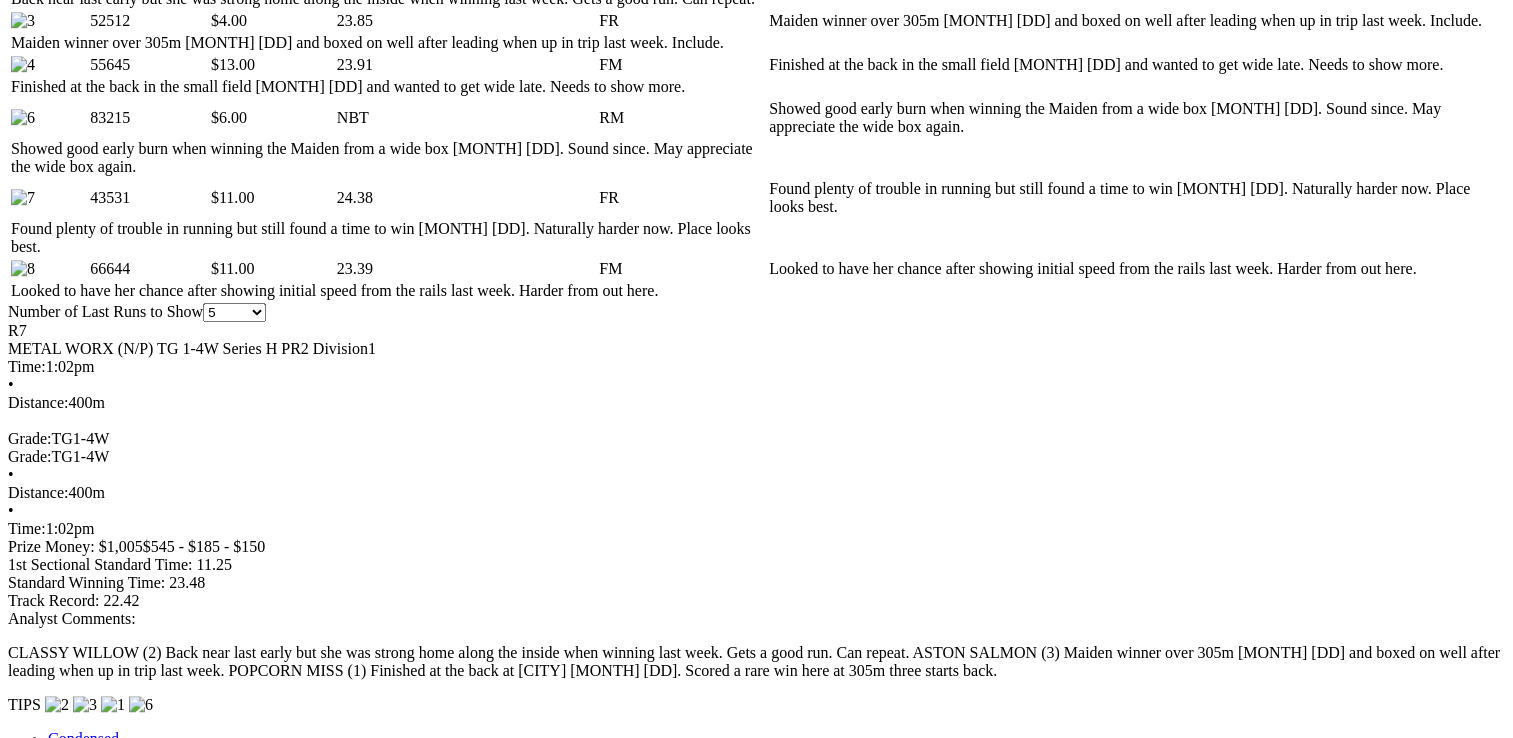 scroll, scrollTop: 1300, scrollLeft: 0, axis: vertical 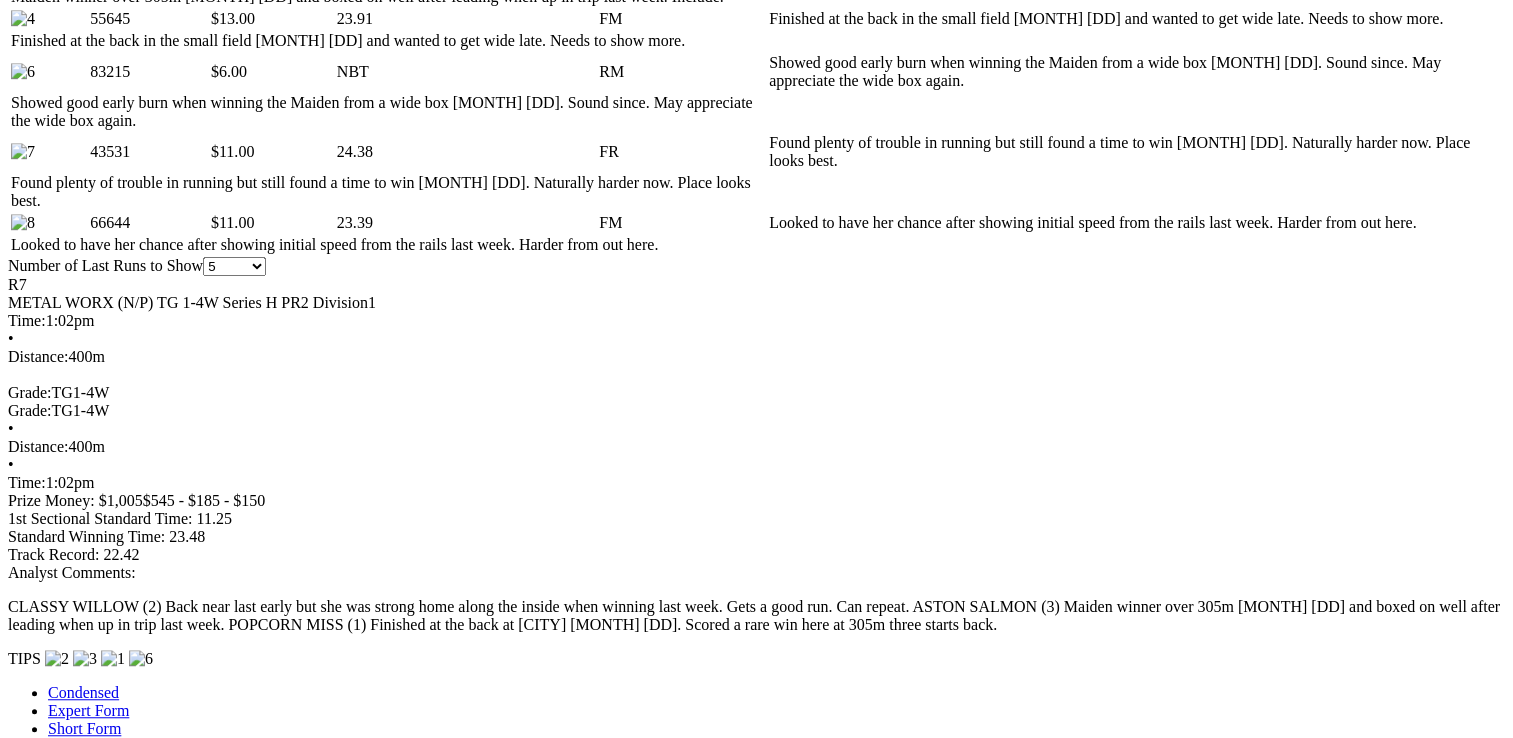 click at bounding box center [882, 1995] 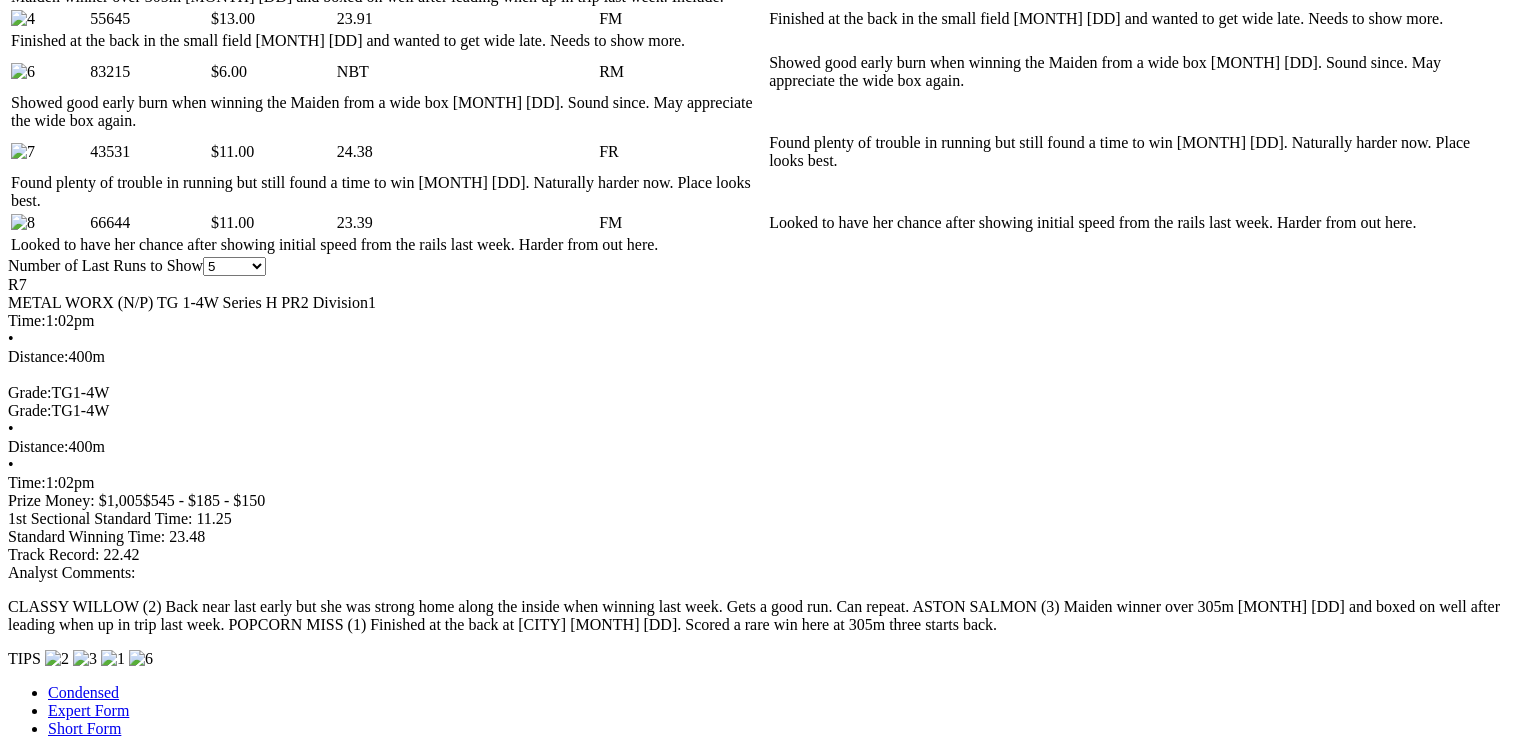click at bounding box center [16, 24349] 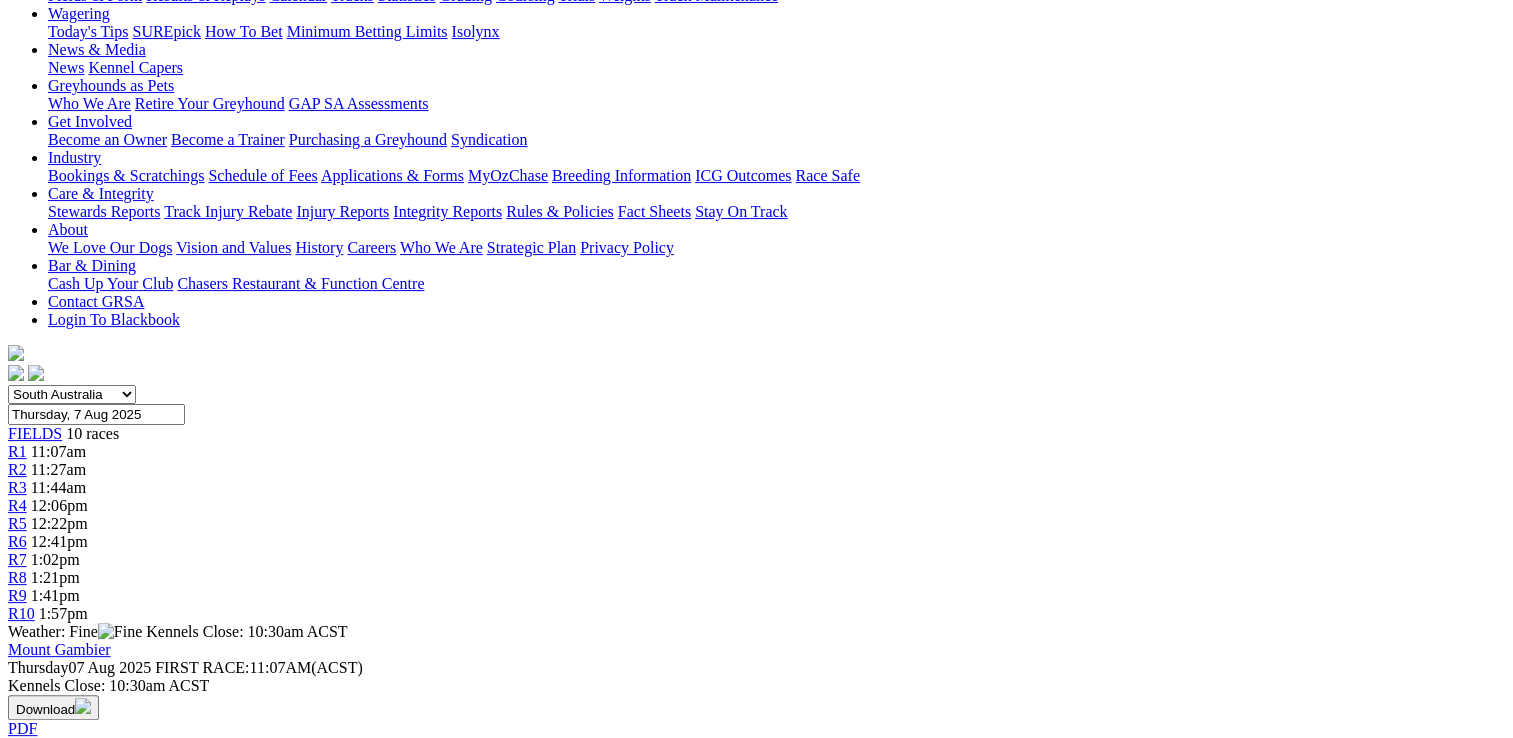 scroll, scrollTop: 200, scrollLeft: 0, axis: vertical 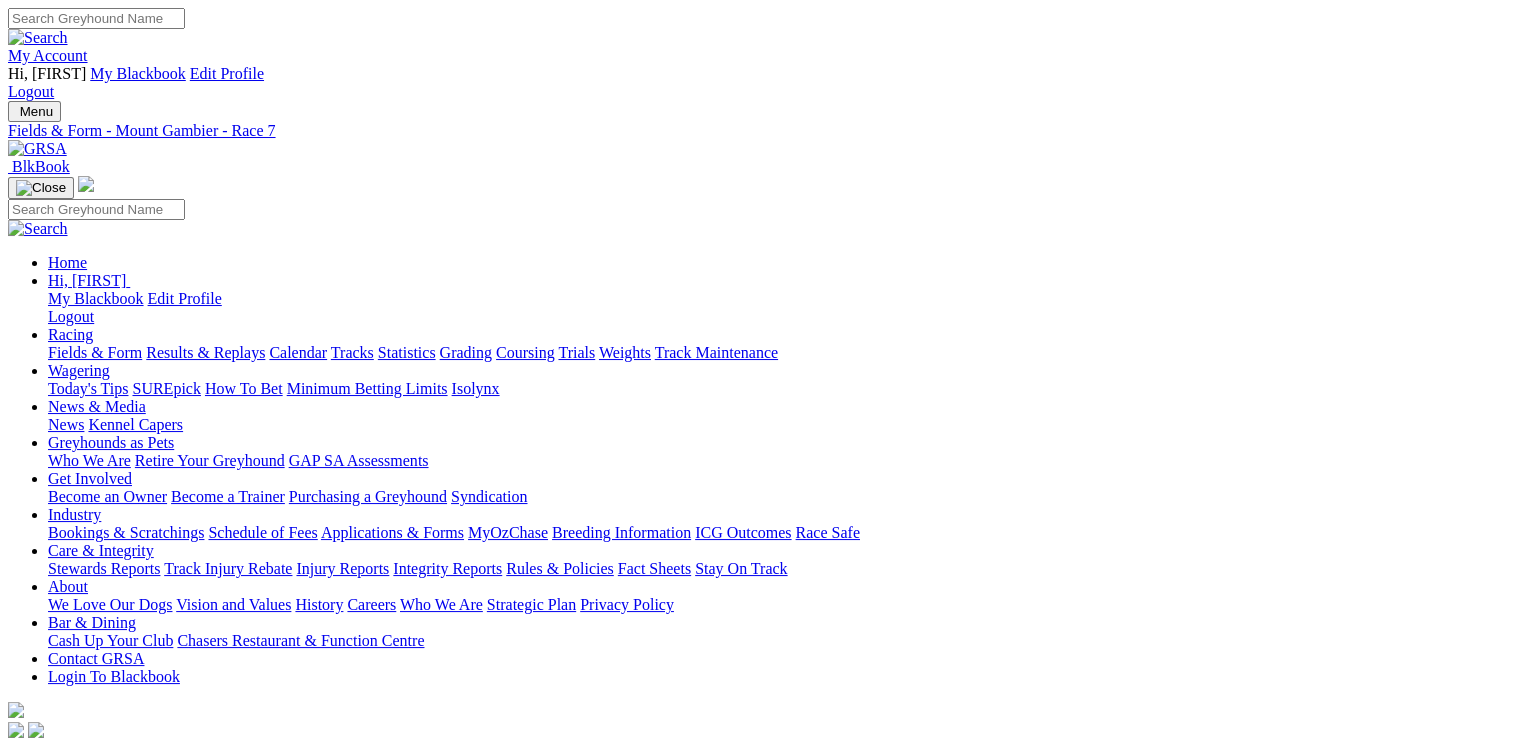 click on "FIELDS
10 races" at bounding box center (756, 791) 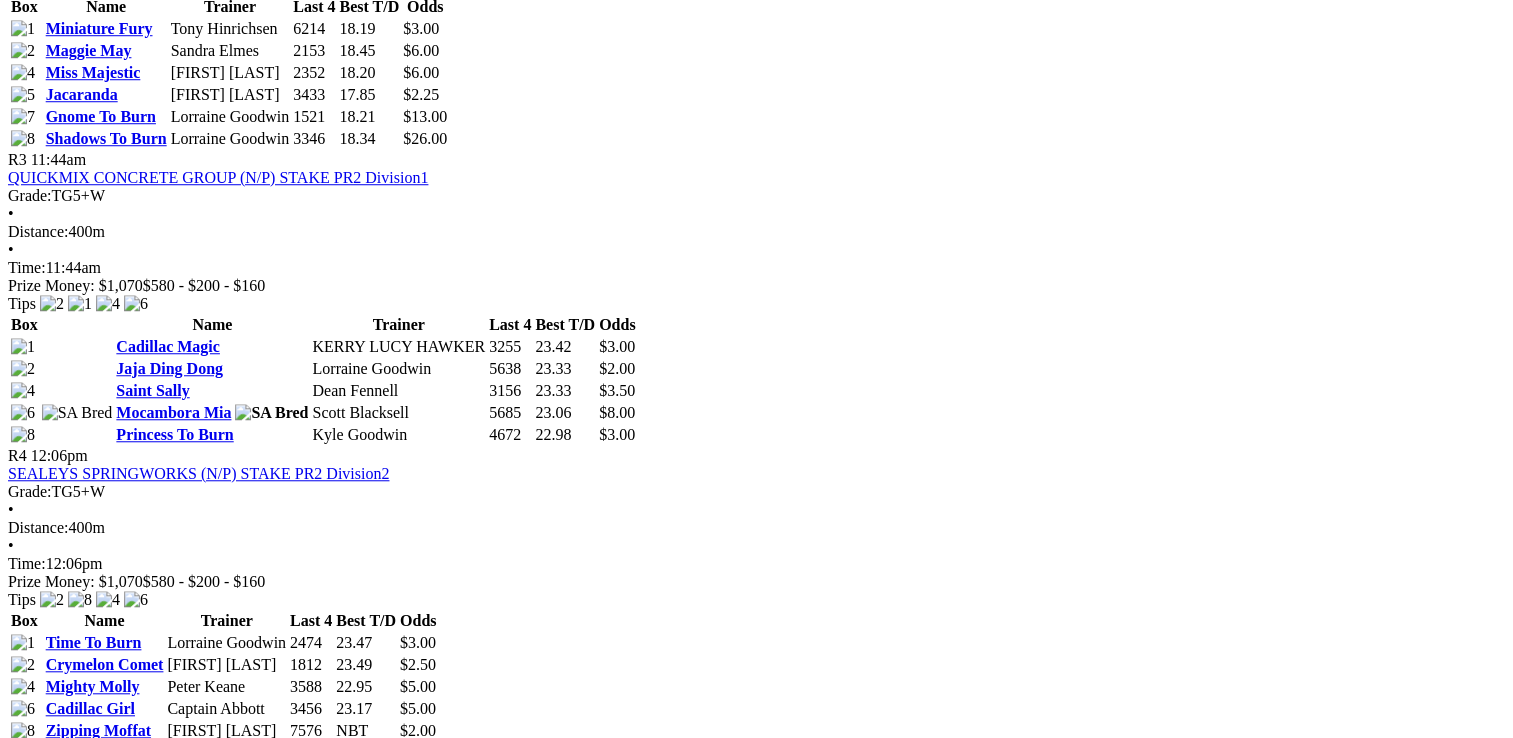 scroll, scrollTop: 1800, scrollLeft: 0, axis: vertical 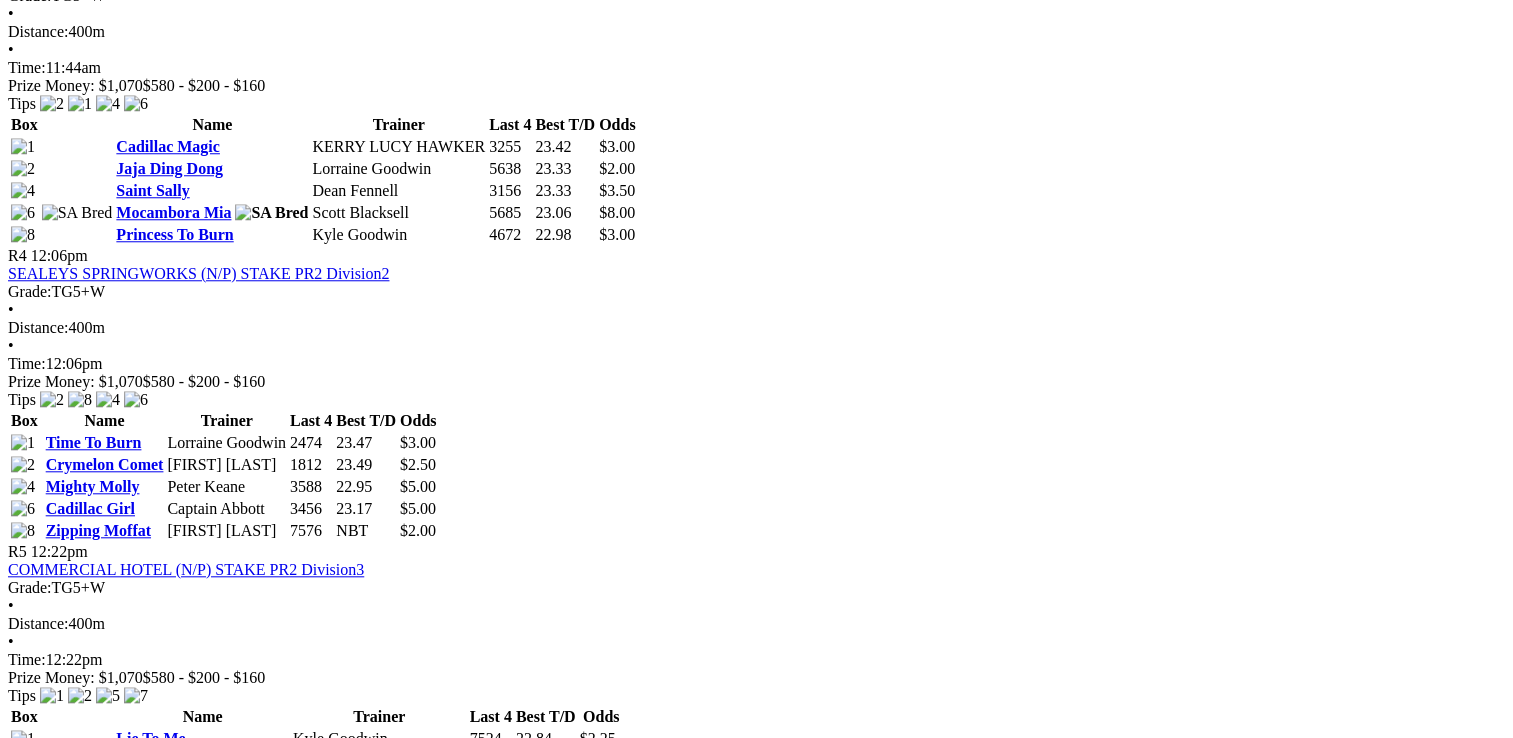 click on "Chuck A Party" at bounding box center [166, 1868] 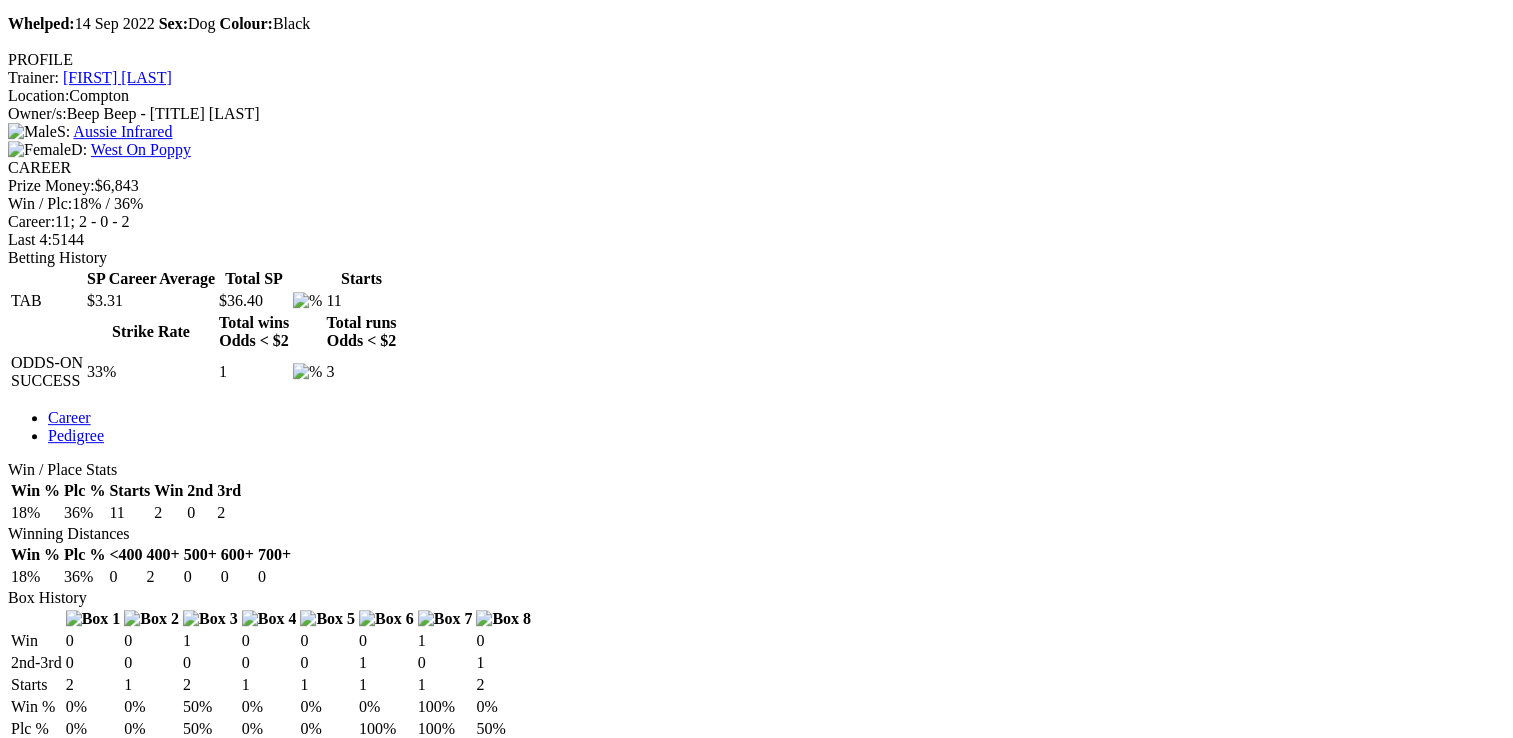 scroll, scrollTop: 600, scrollLeft: 0, axis: vertical 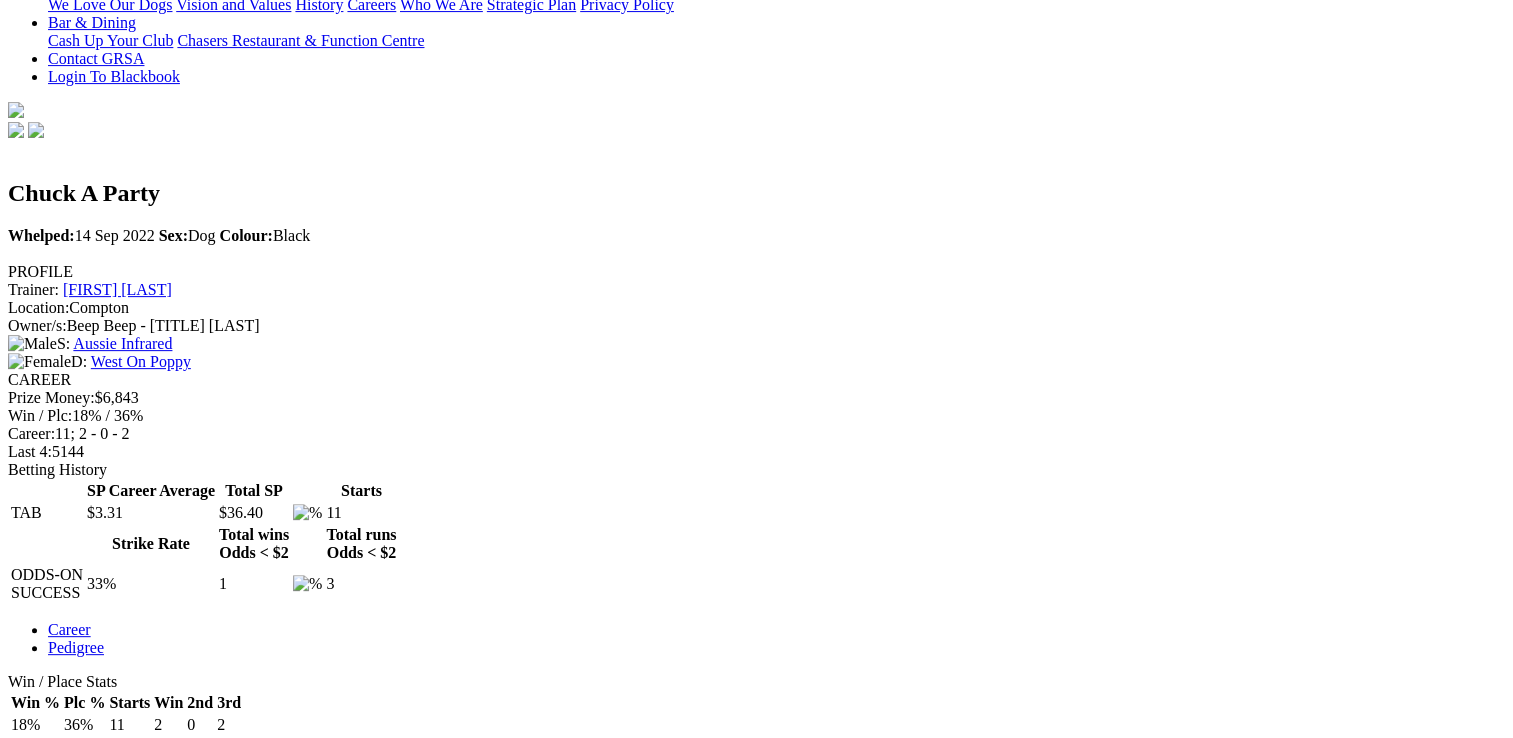 click at bounding box center (1031, 1203) 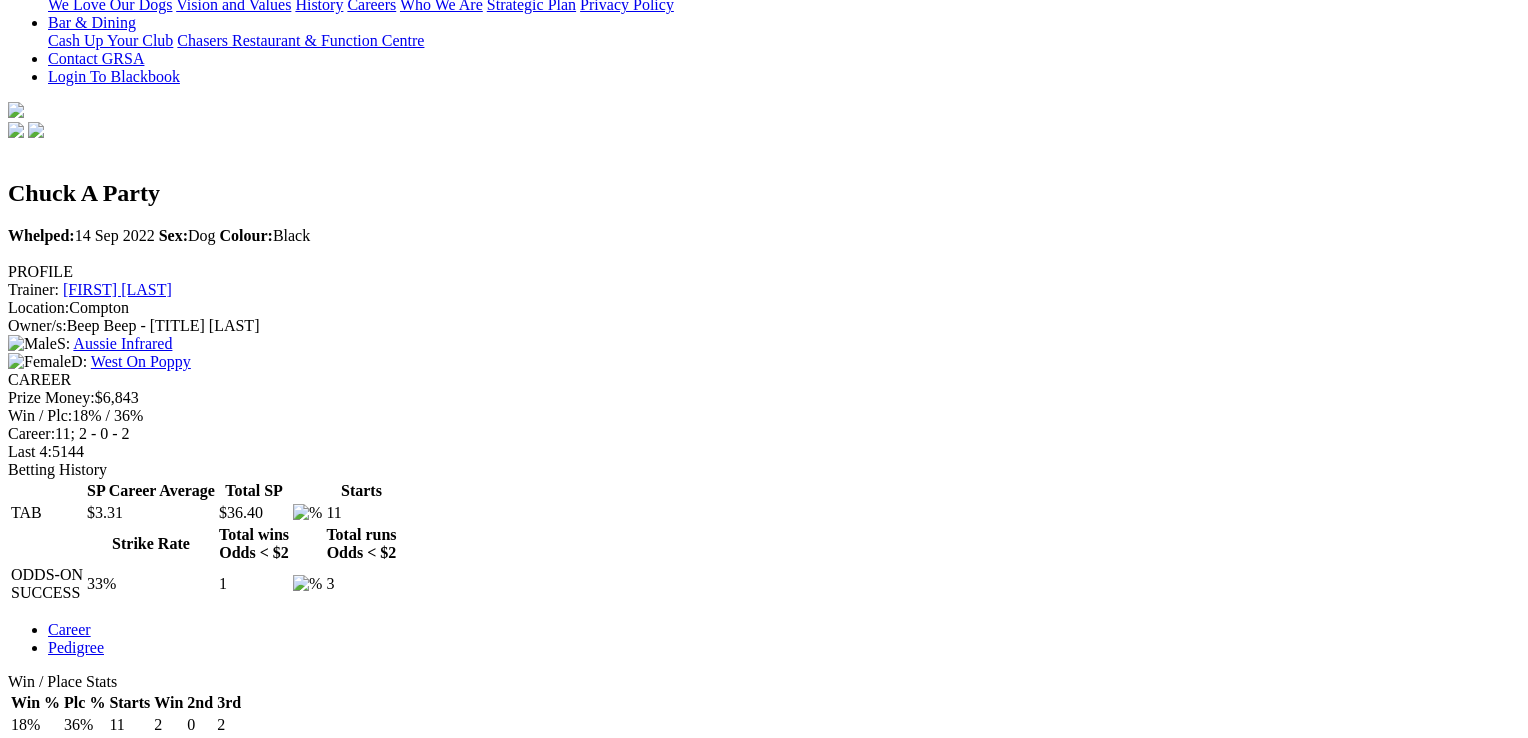 click at bounding box center (16, 4598) 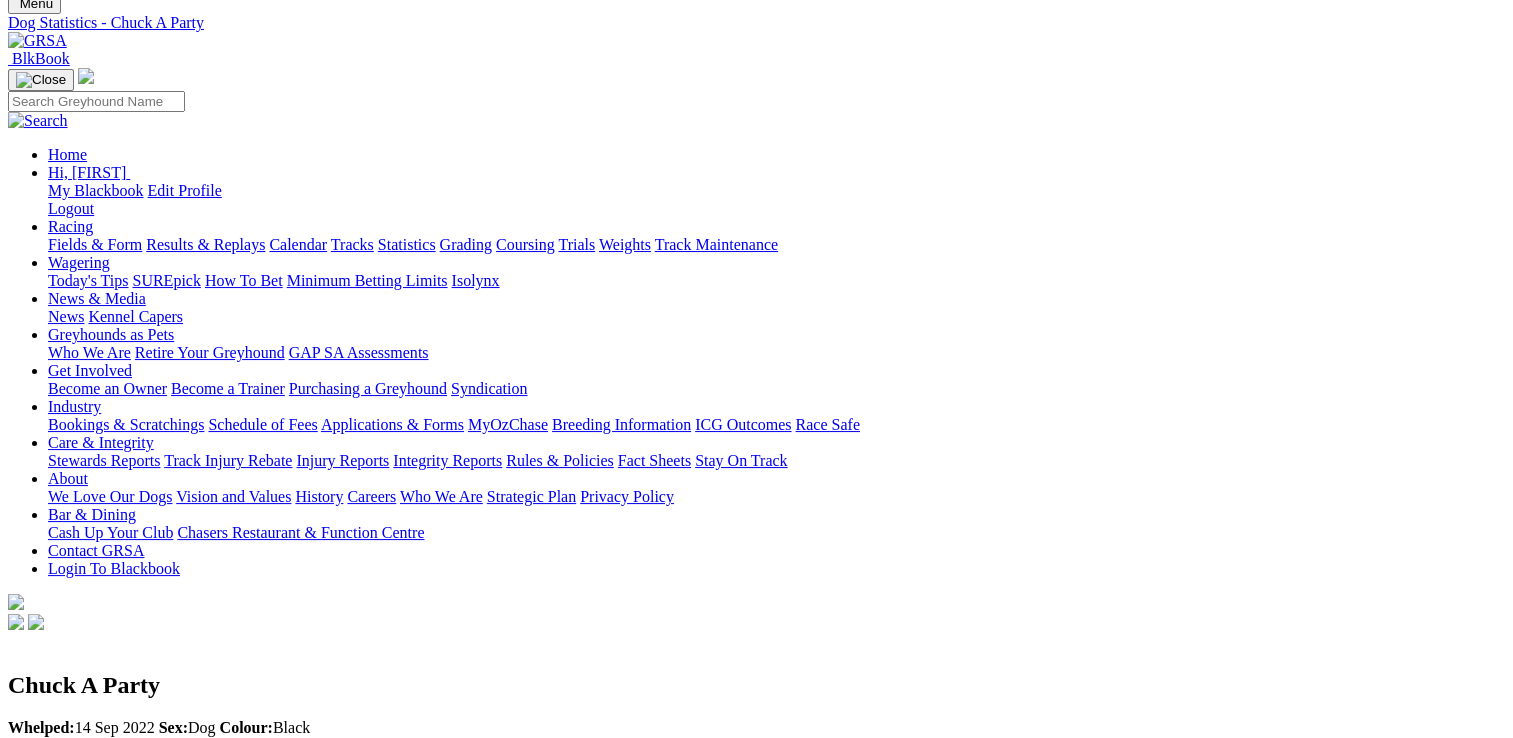 scroll, scrollTop: 100, scrollLeft: 0, axis: vertical 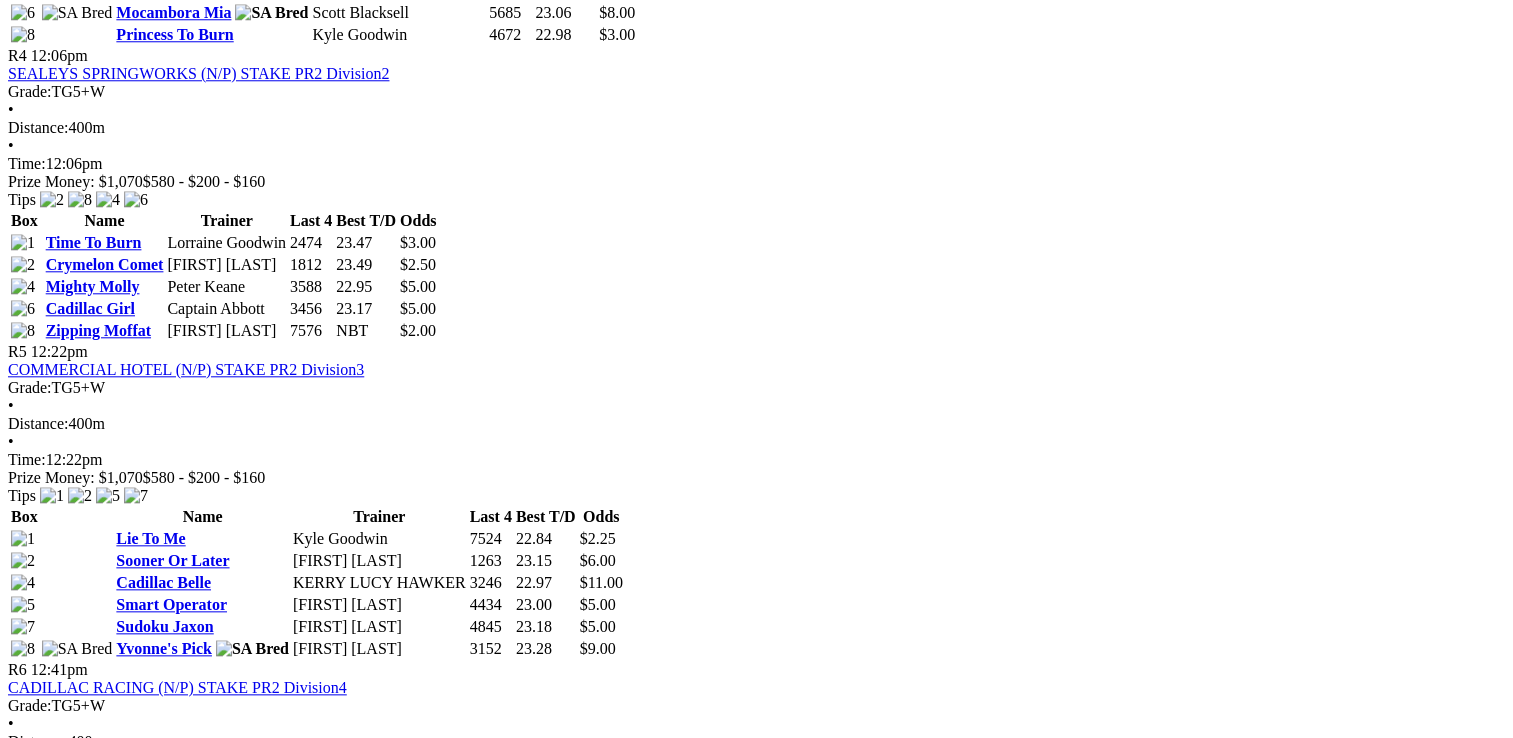 click on "Obliterated" at bounding box center [155, 2172] 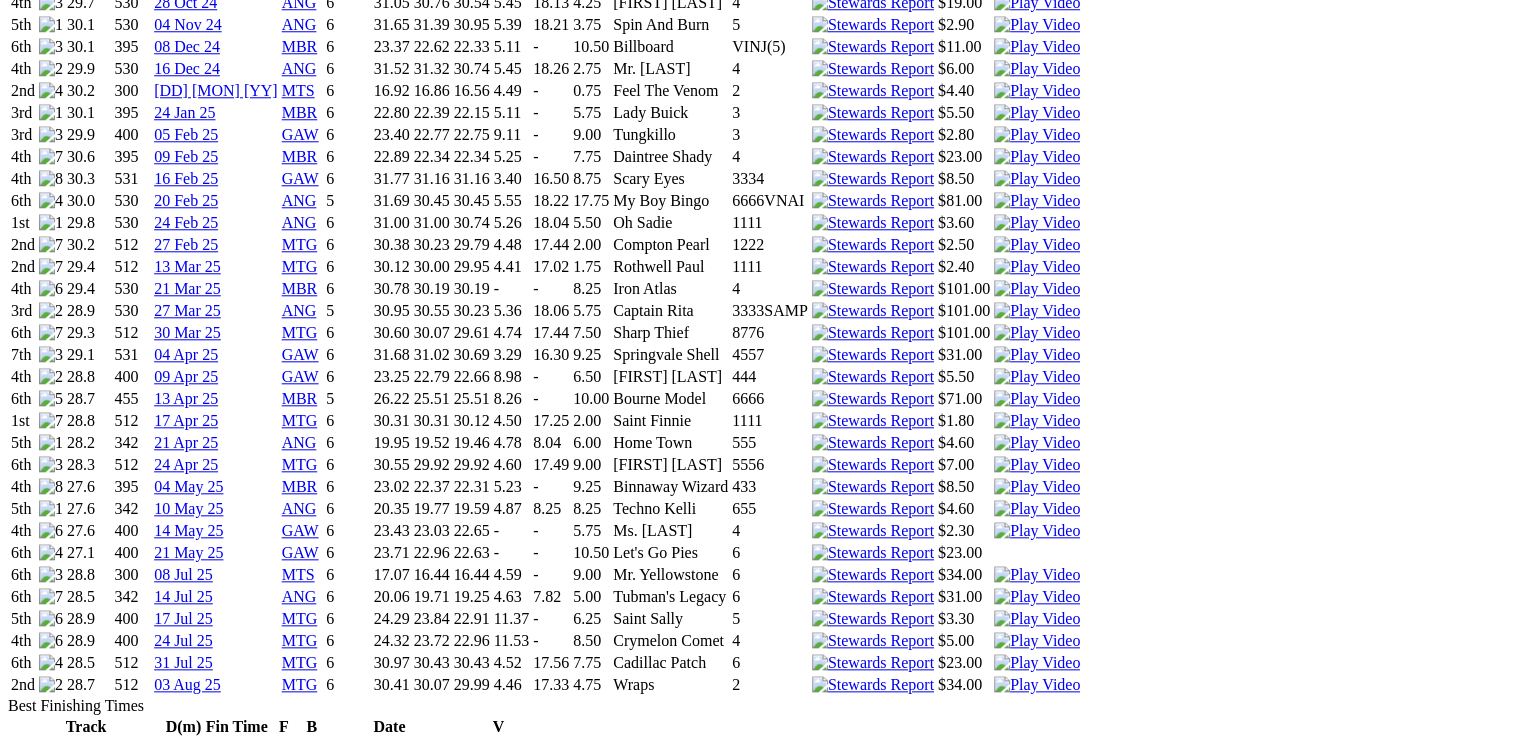 scroll, scrollTop: 2000, scrollLeft: 0, axis: vertical 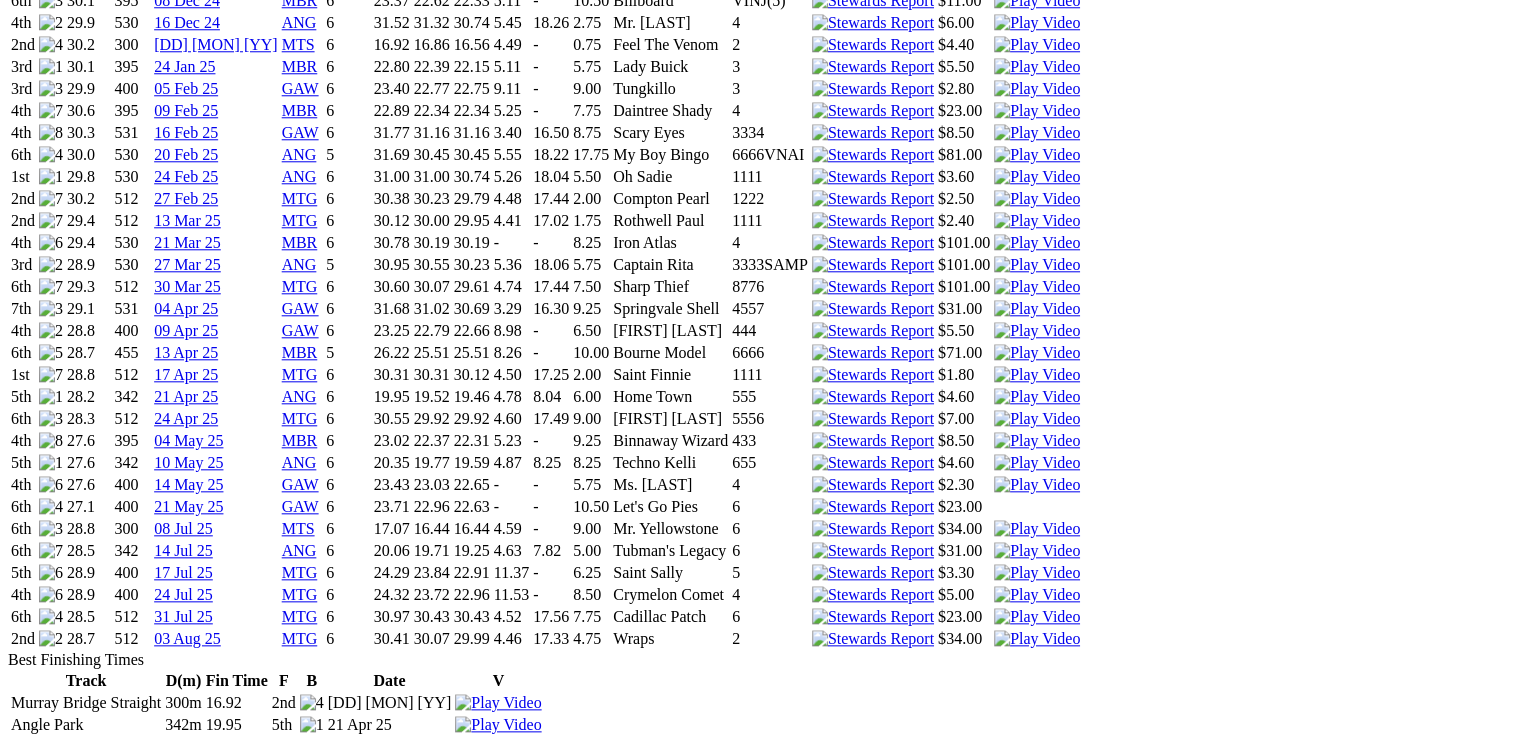 click at bounding box center (1037, 639) 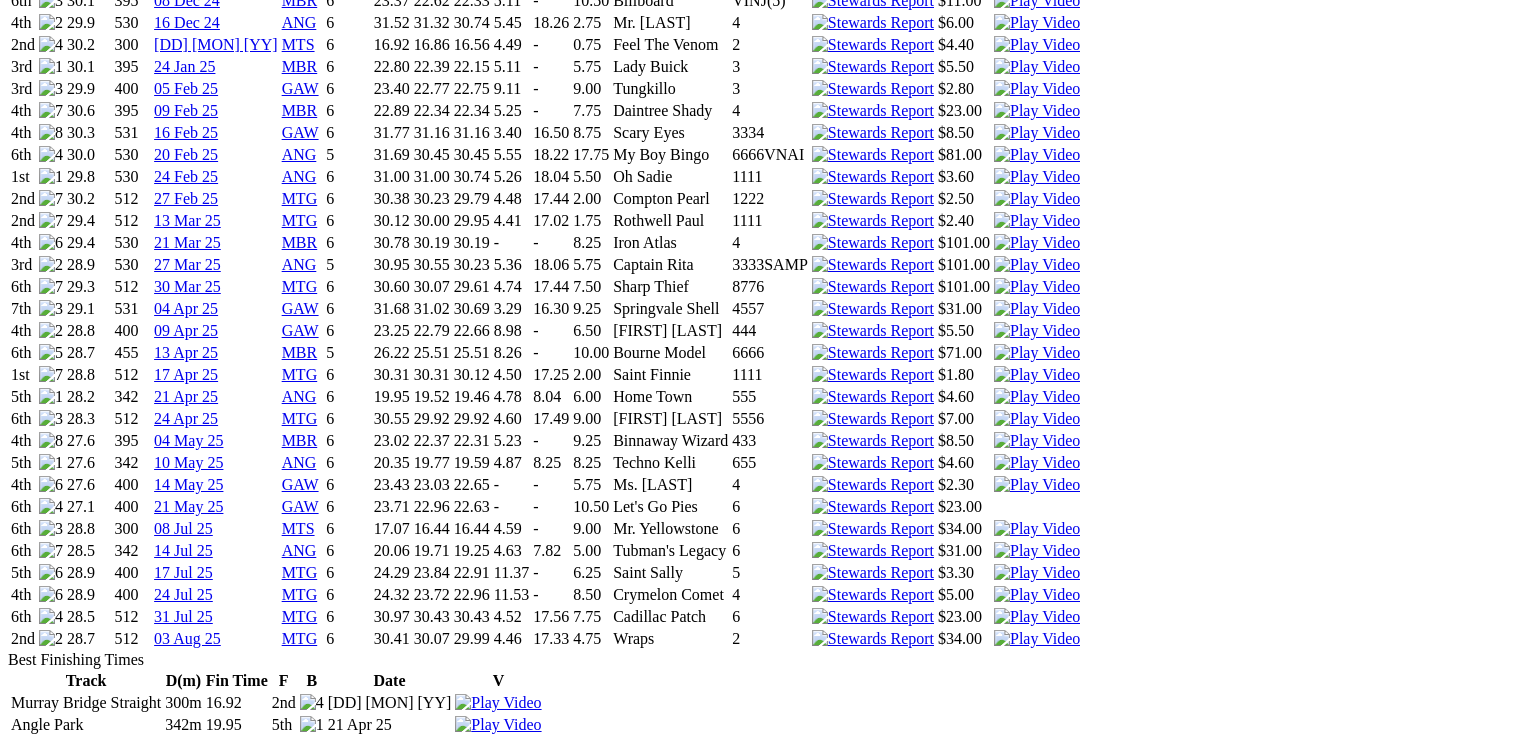 click at bounding box center (16, 4122) 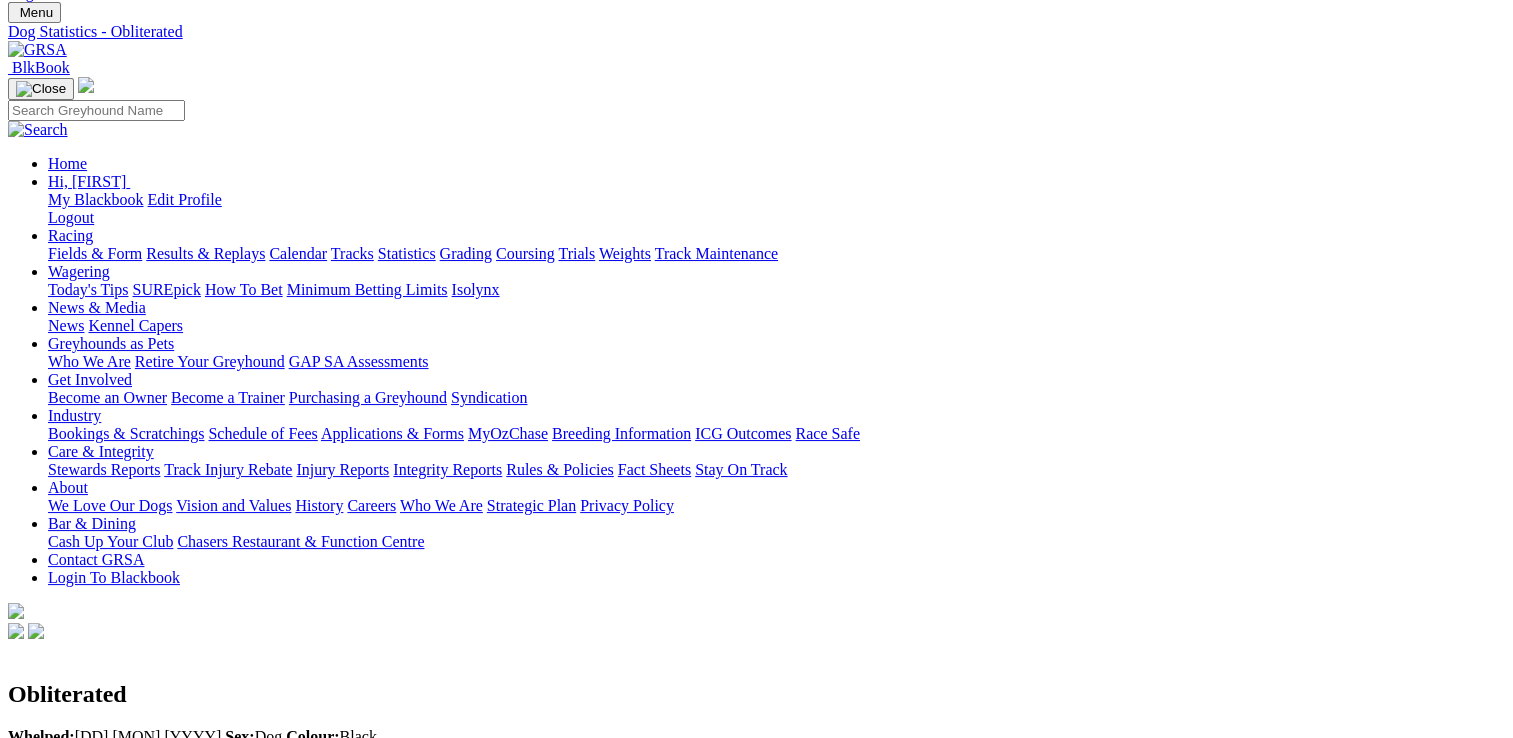 scroll, scrollTop: 0, scrollLeft: 0, axis: both 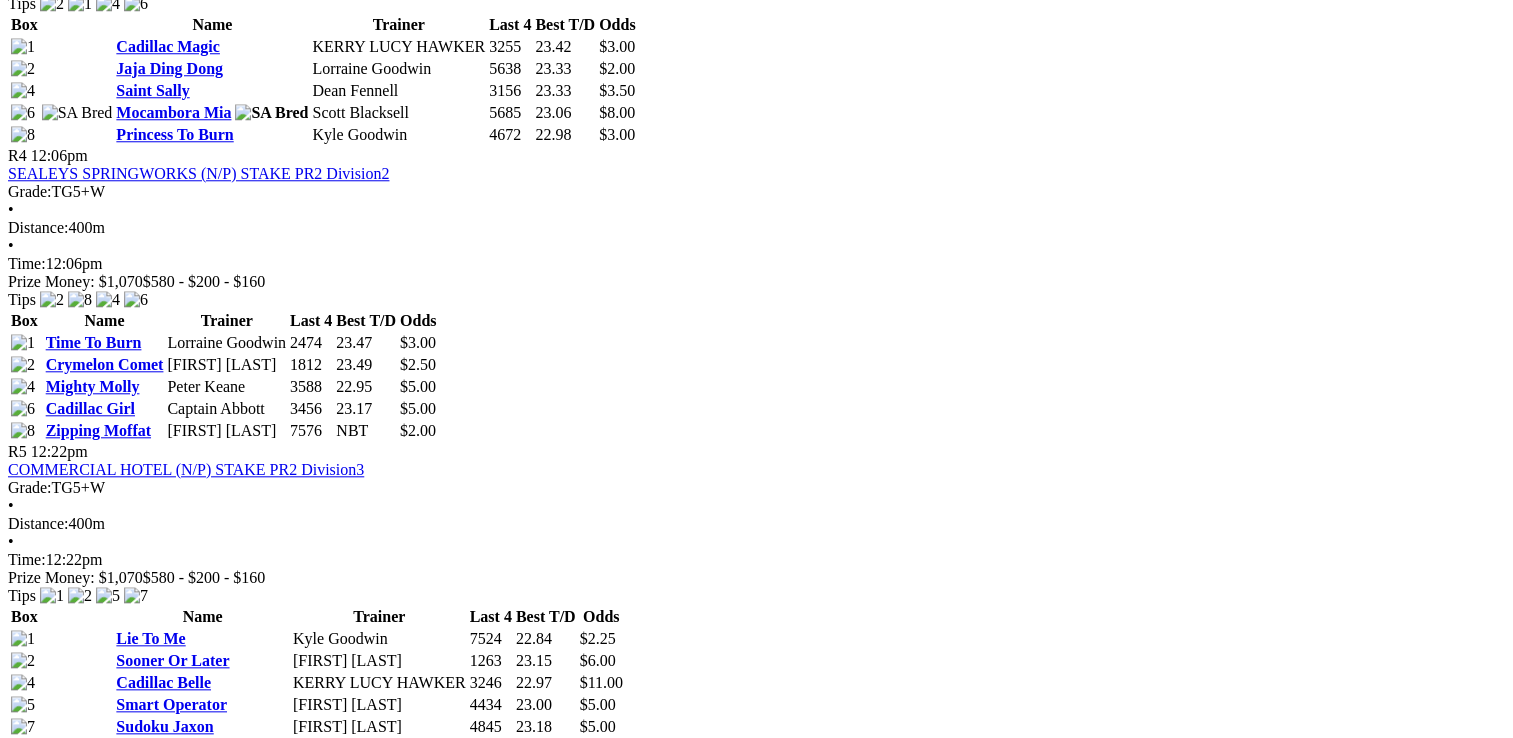 click on "Chuck A Party" at bounding box center [166, 1768] 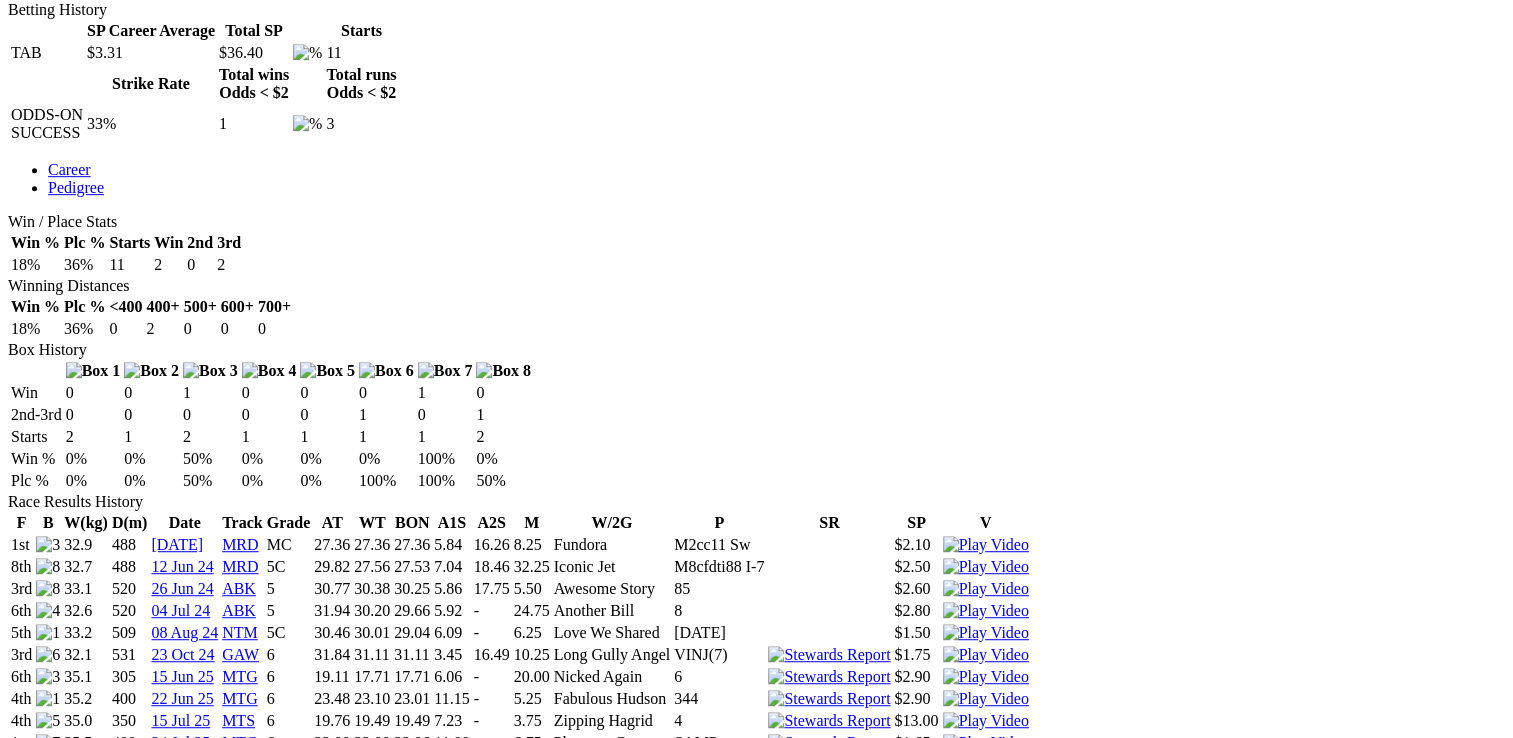 scroll, scrollTop: 500, scrollLeft: 0, axis: vertical 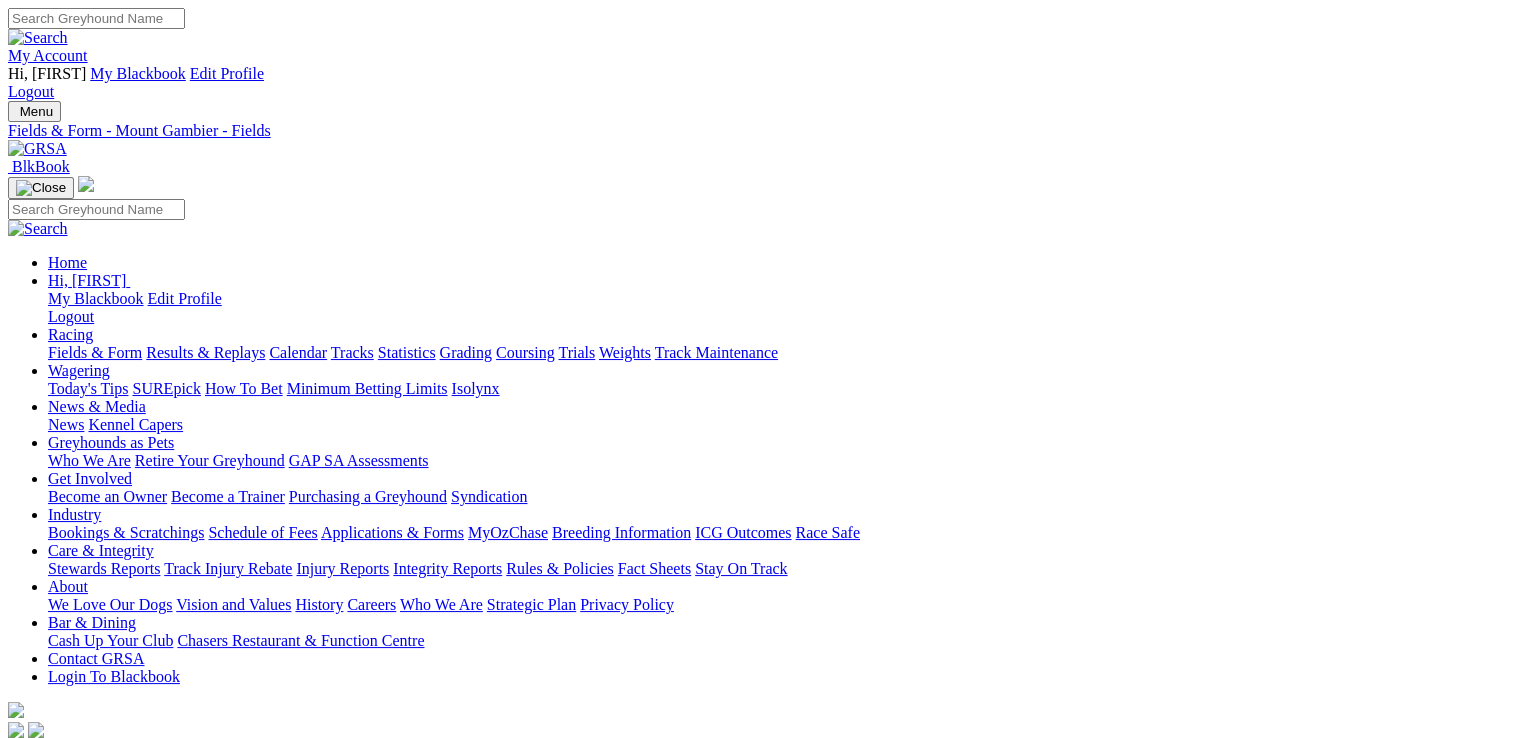 click on "Download" at bounding box center (53, 1064) 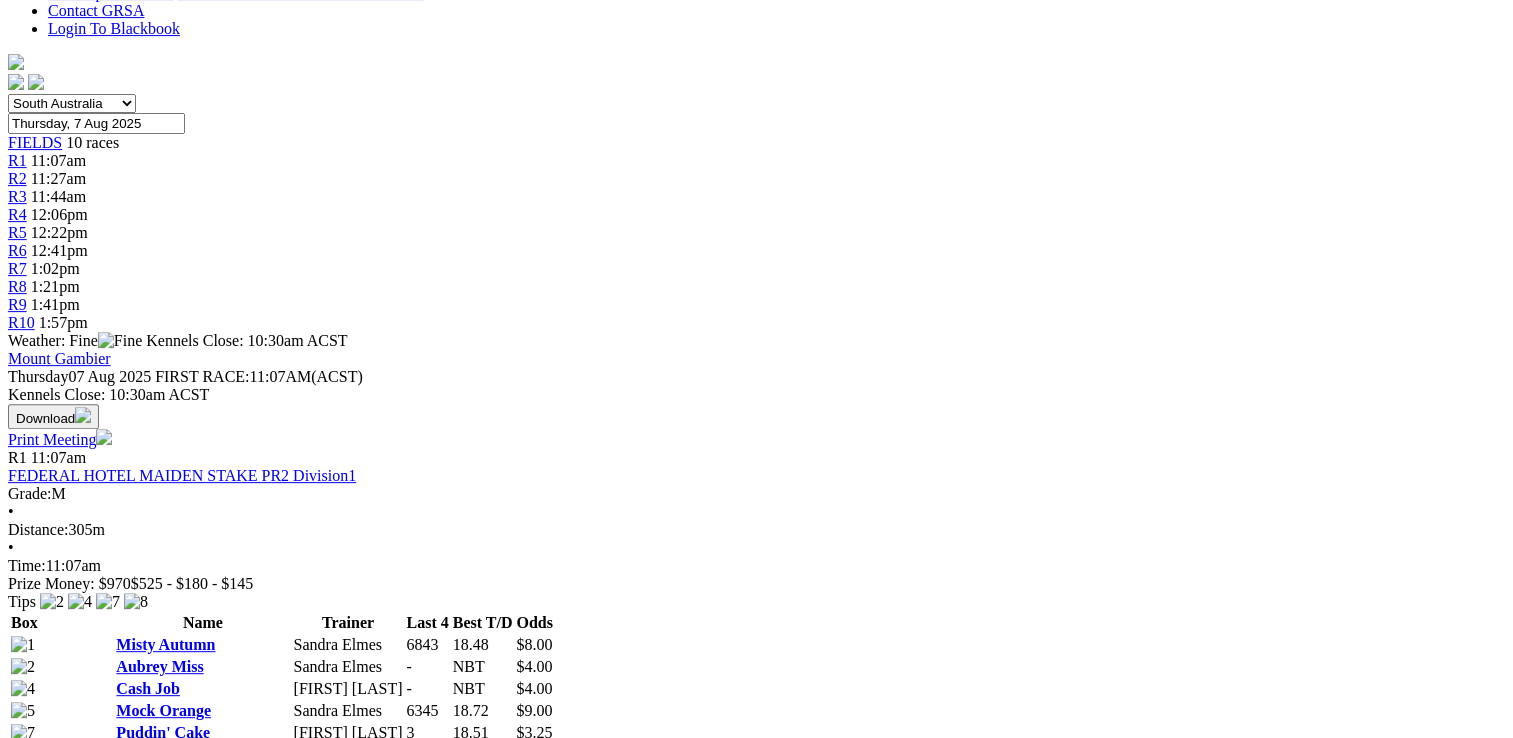 scroll, scrollTop: 800, scrollLeft: 0, axis: vertical 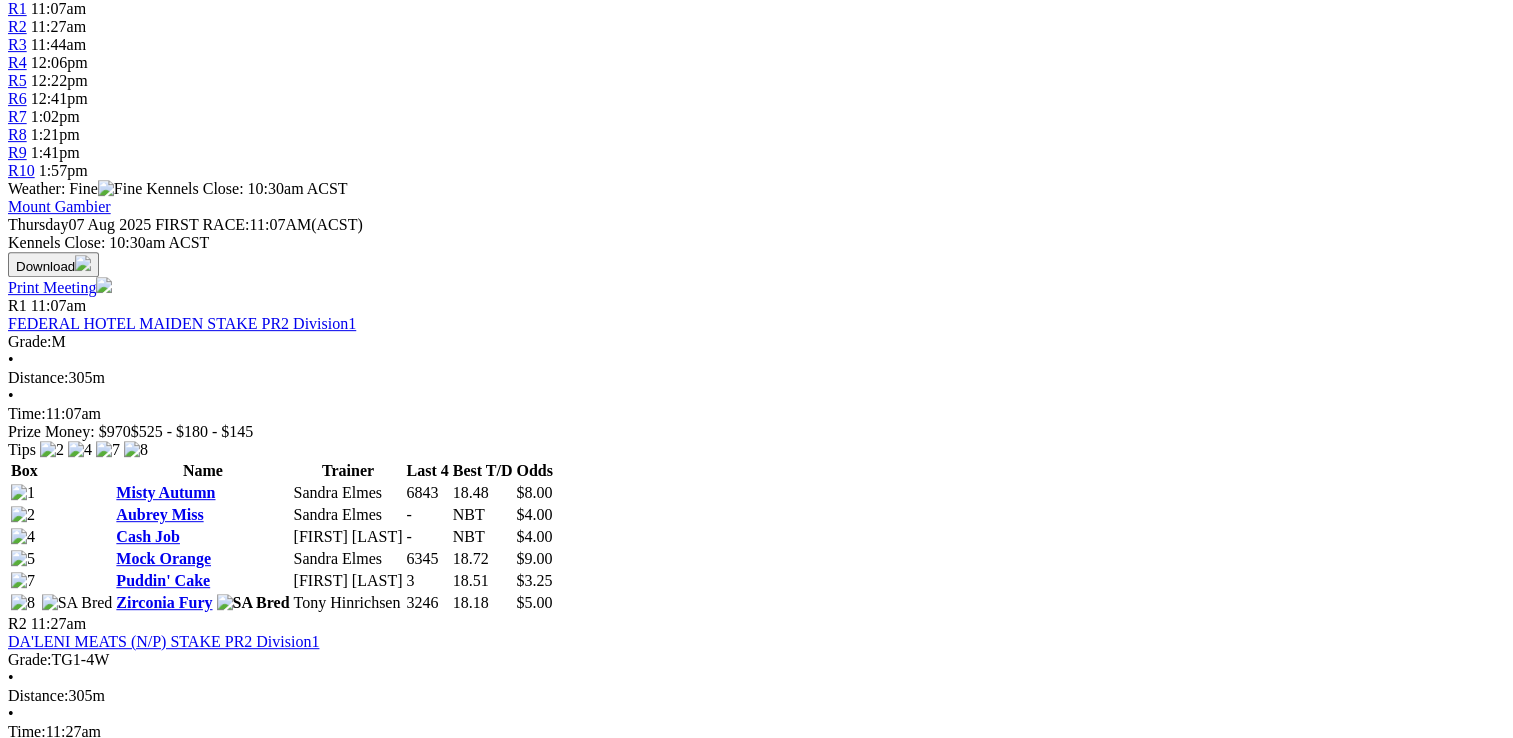 click on "Zipping Moffat" at bounding box center [98, 1512] 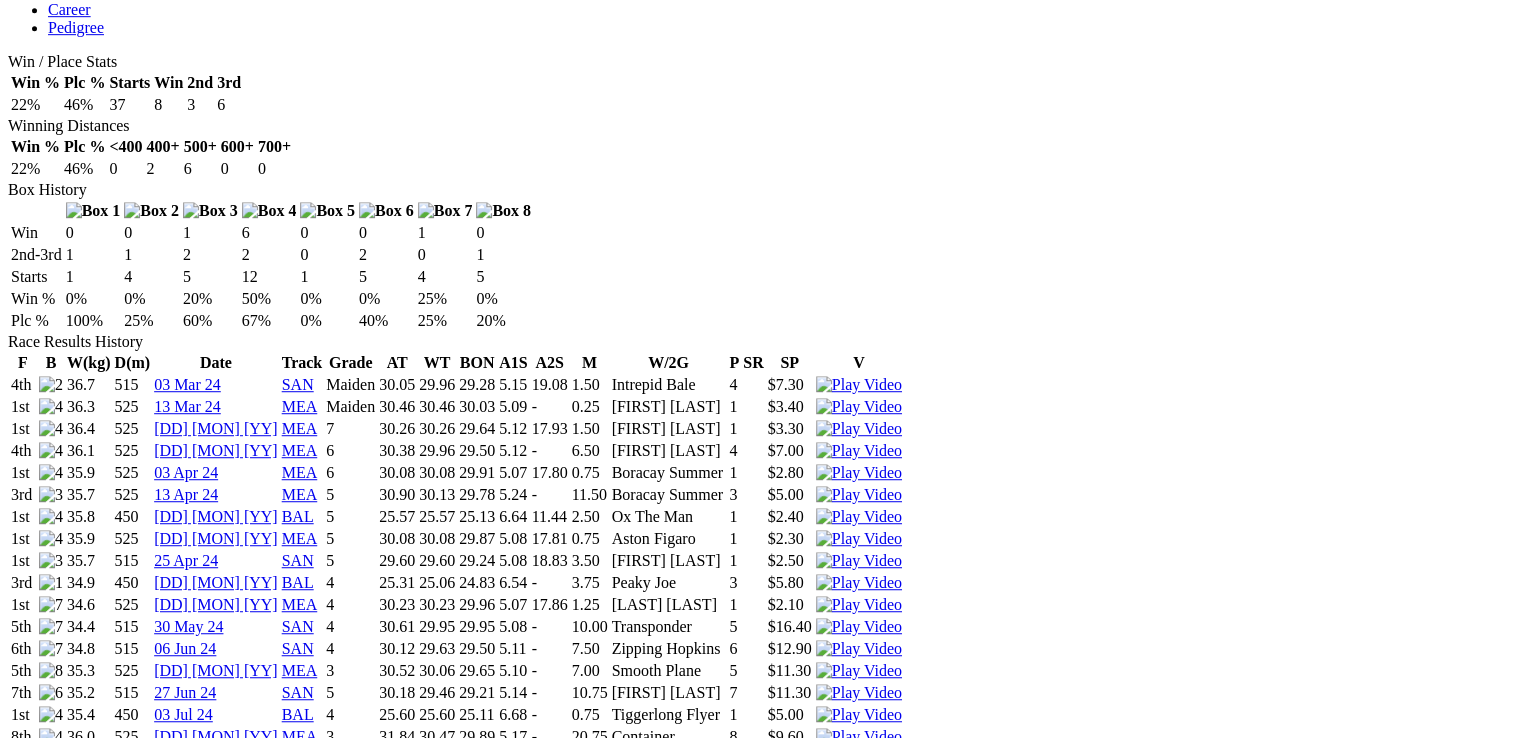 scroll, scrollTop: 1300, scrollLeft: 0, axis: vertical 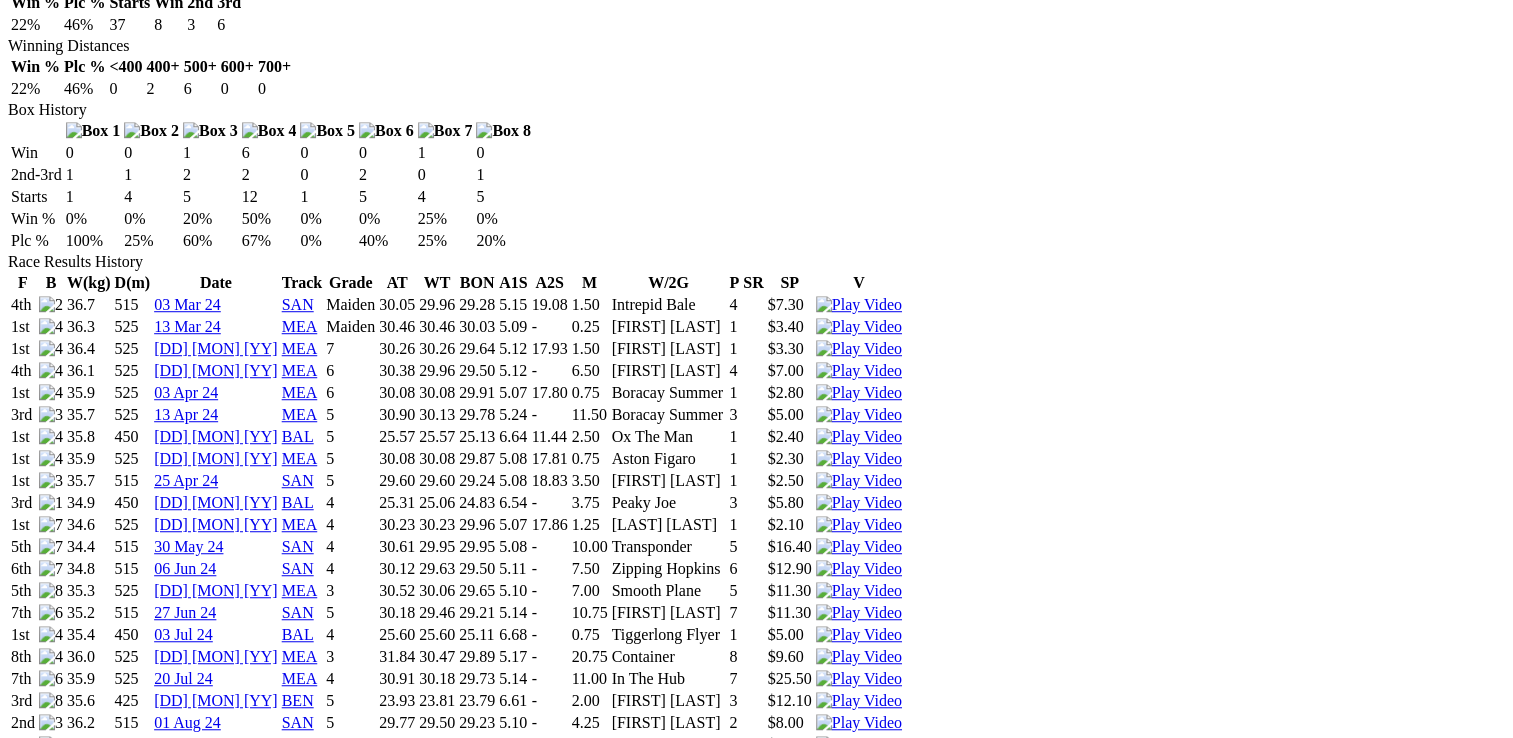 click at bounding box center (859, 1053) 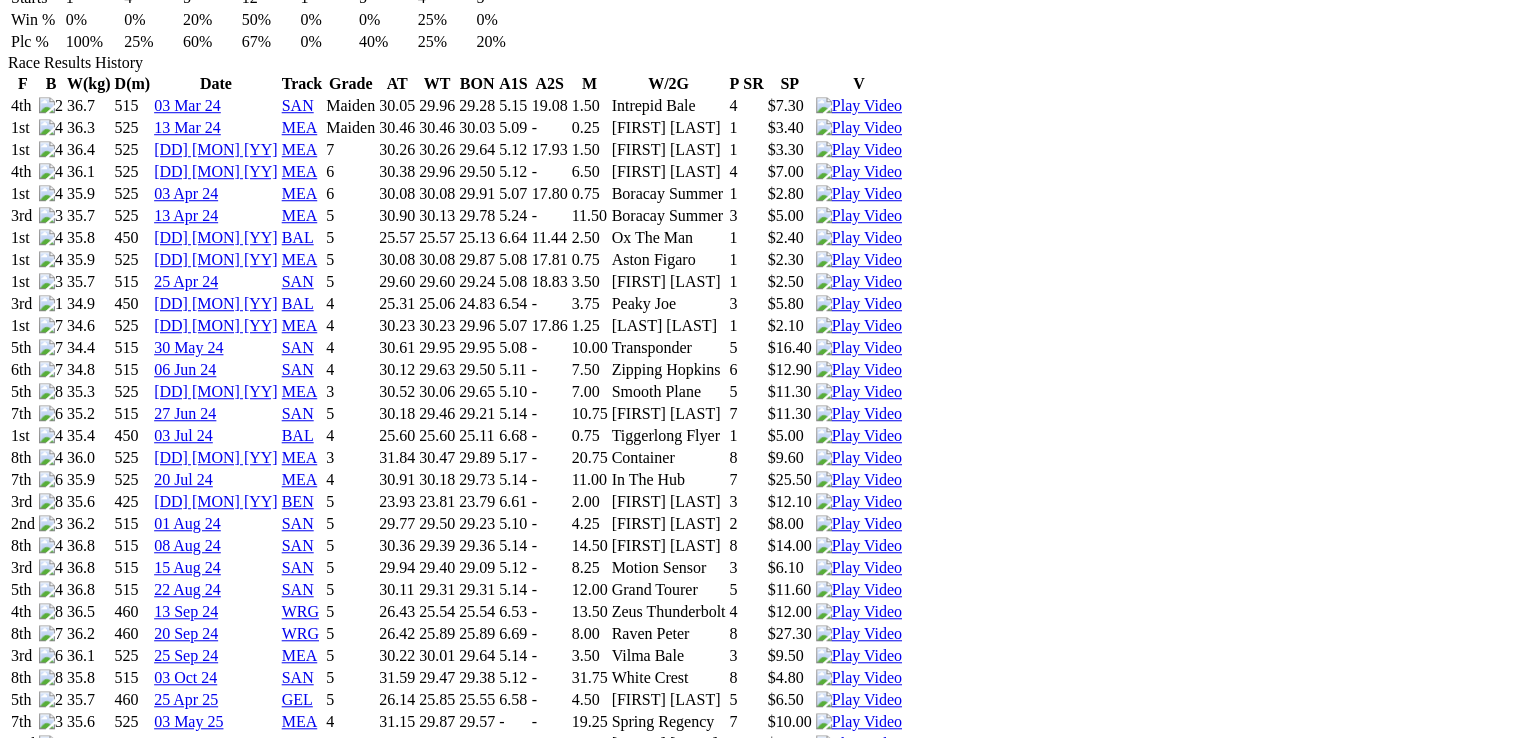 scroll, scrollTop: 1500, scrollLeft: 0, axis: vertical 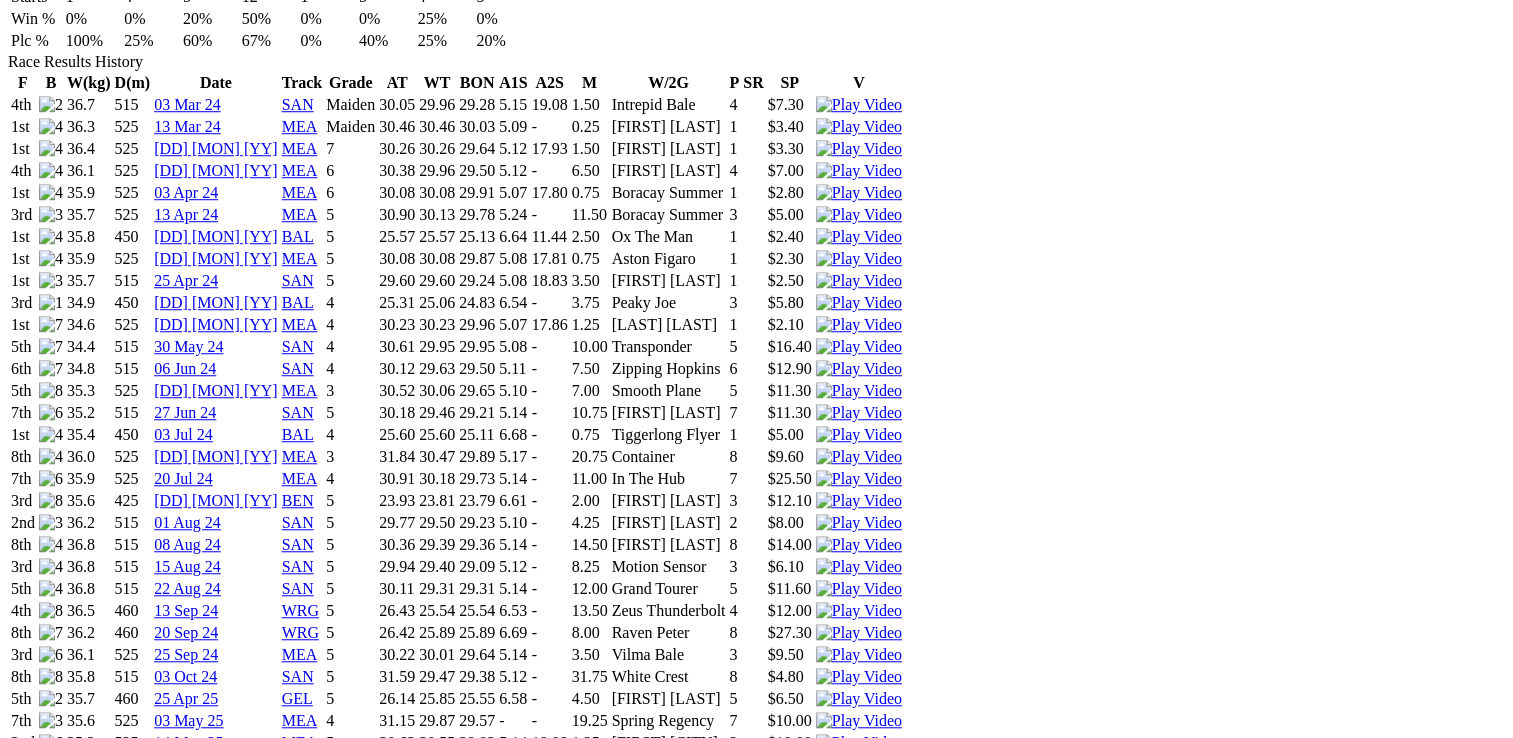 click at bounding box center [859, 897] 